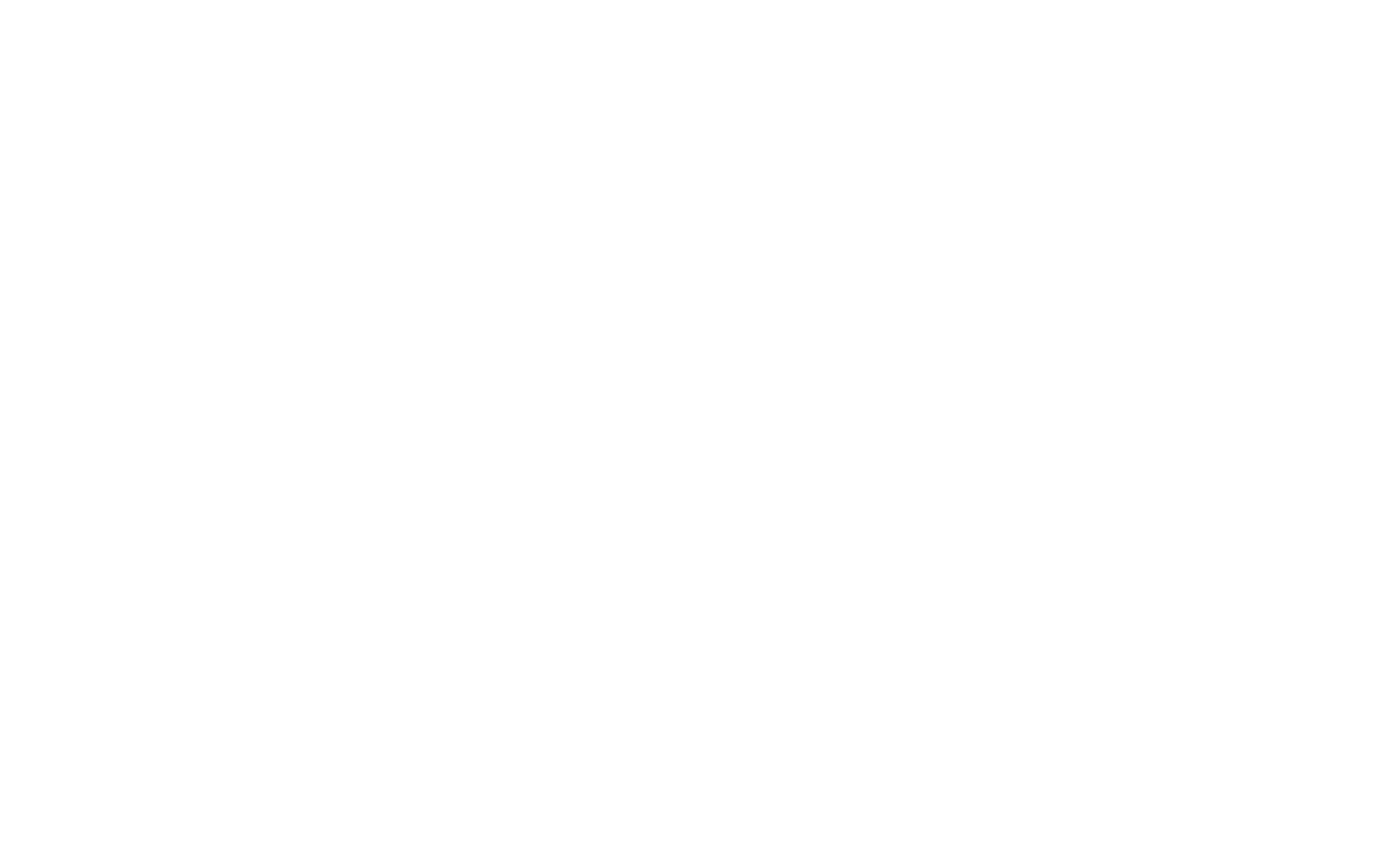 scroll, scrollTop: 0, scrollLeft: 0, axis: both 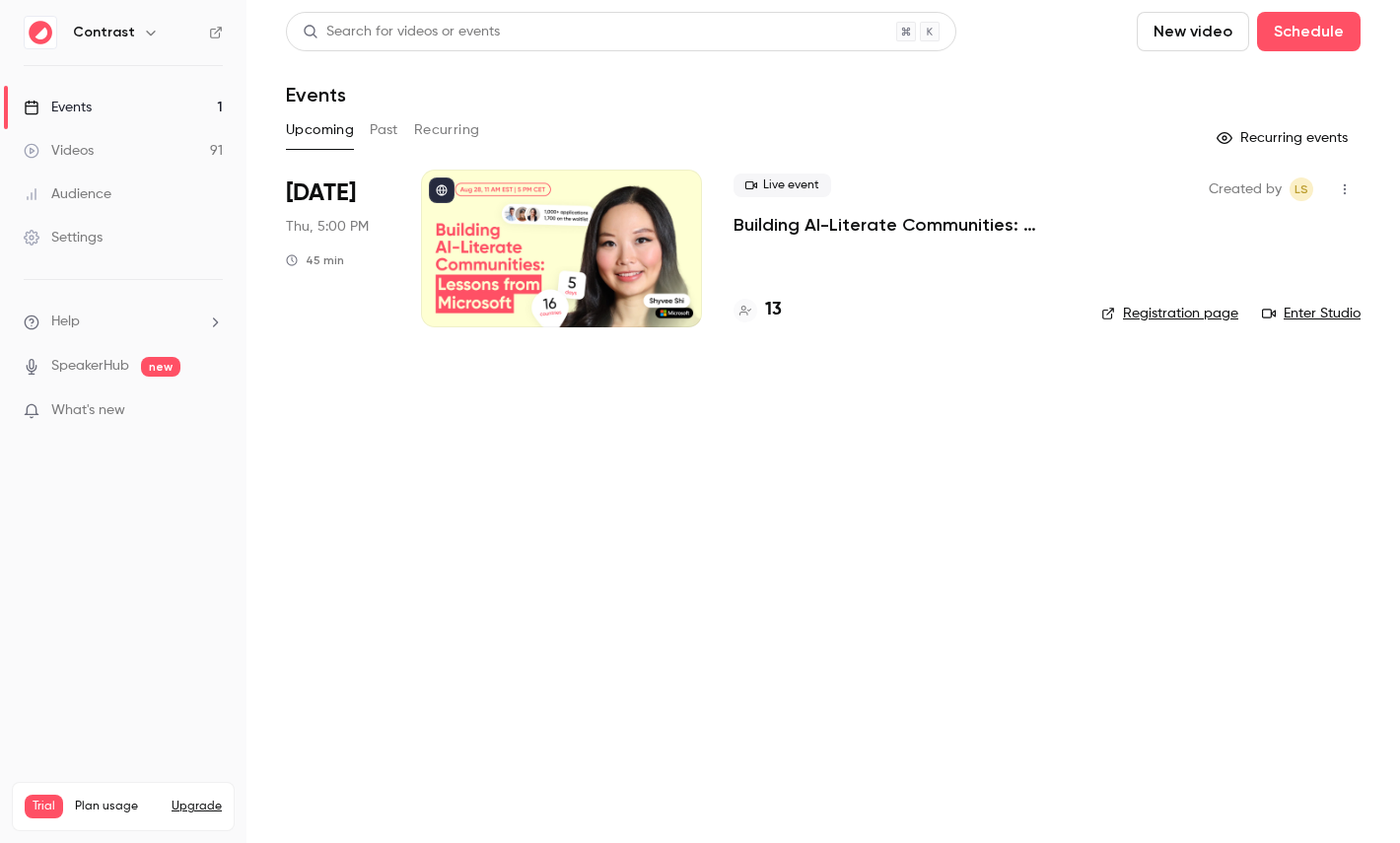 click 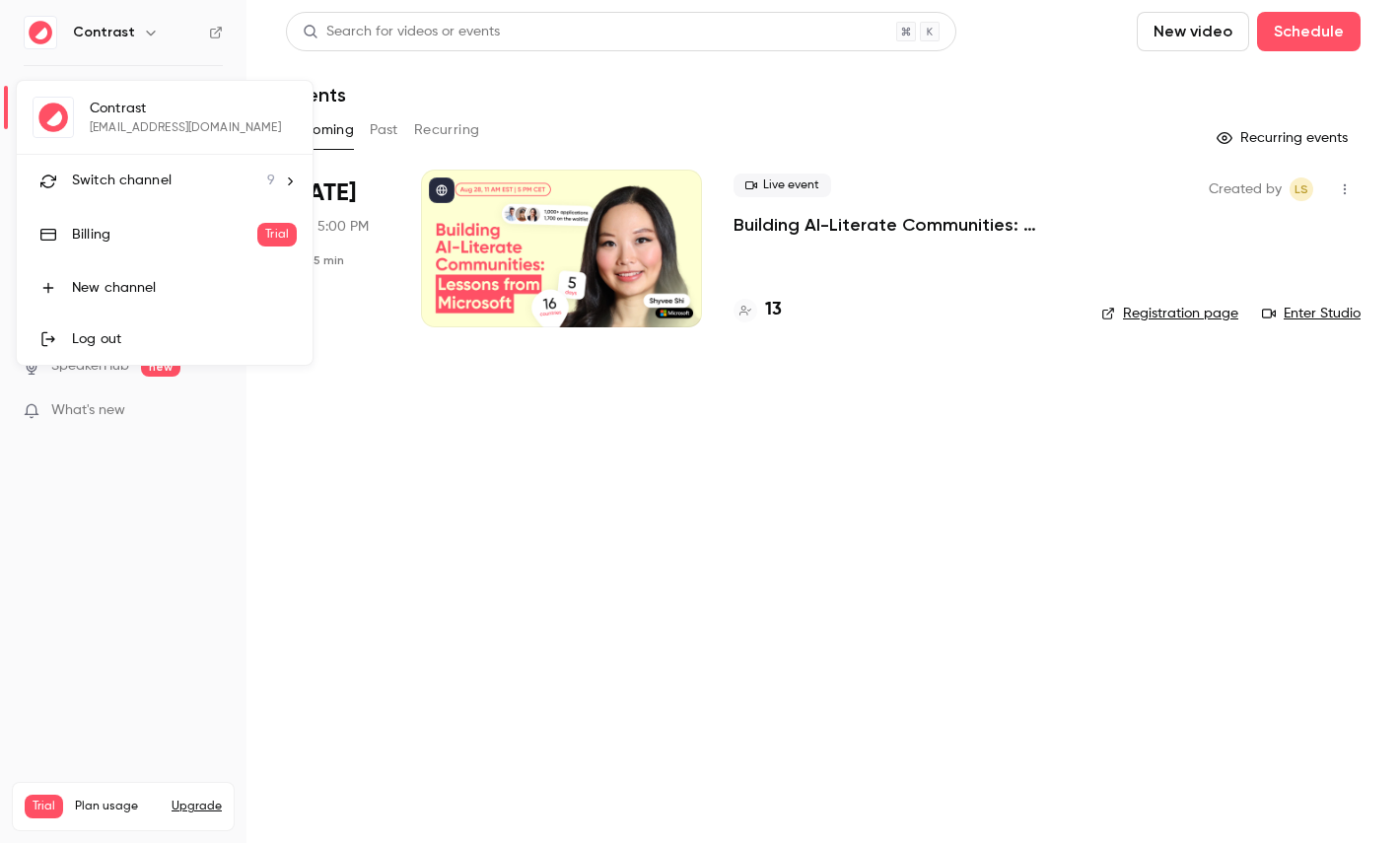 click on "Switch channel" at bounding box center [121, 180] 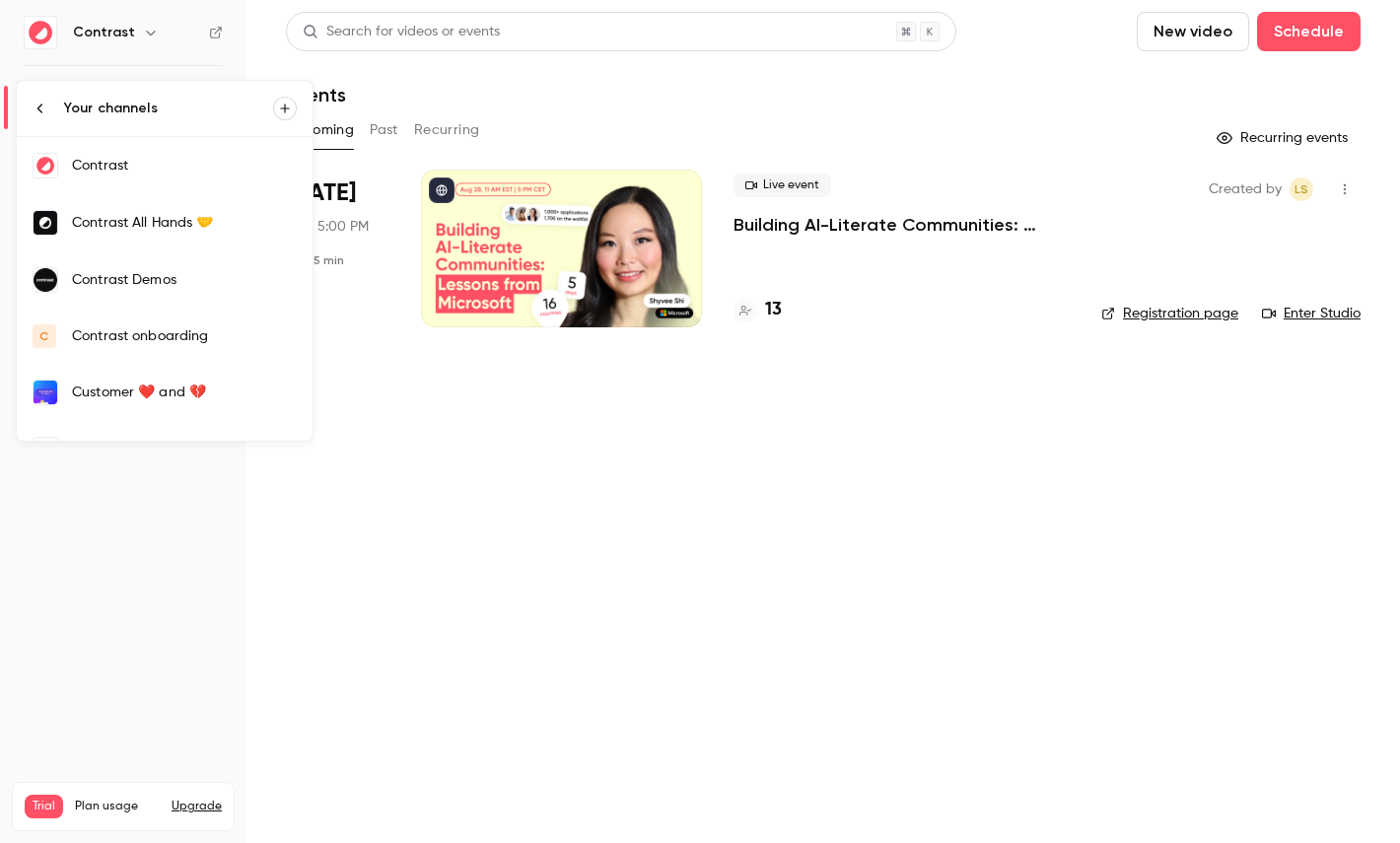 click on "Contrast Demos" at bounding box center [165, 280] 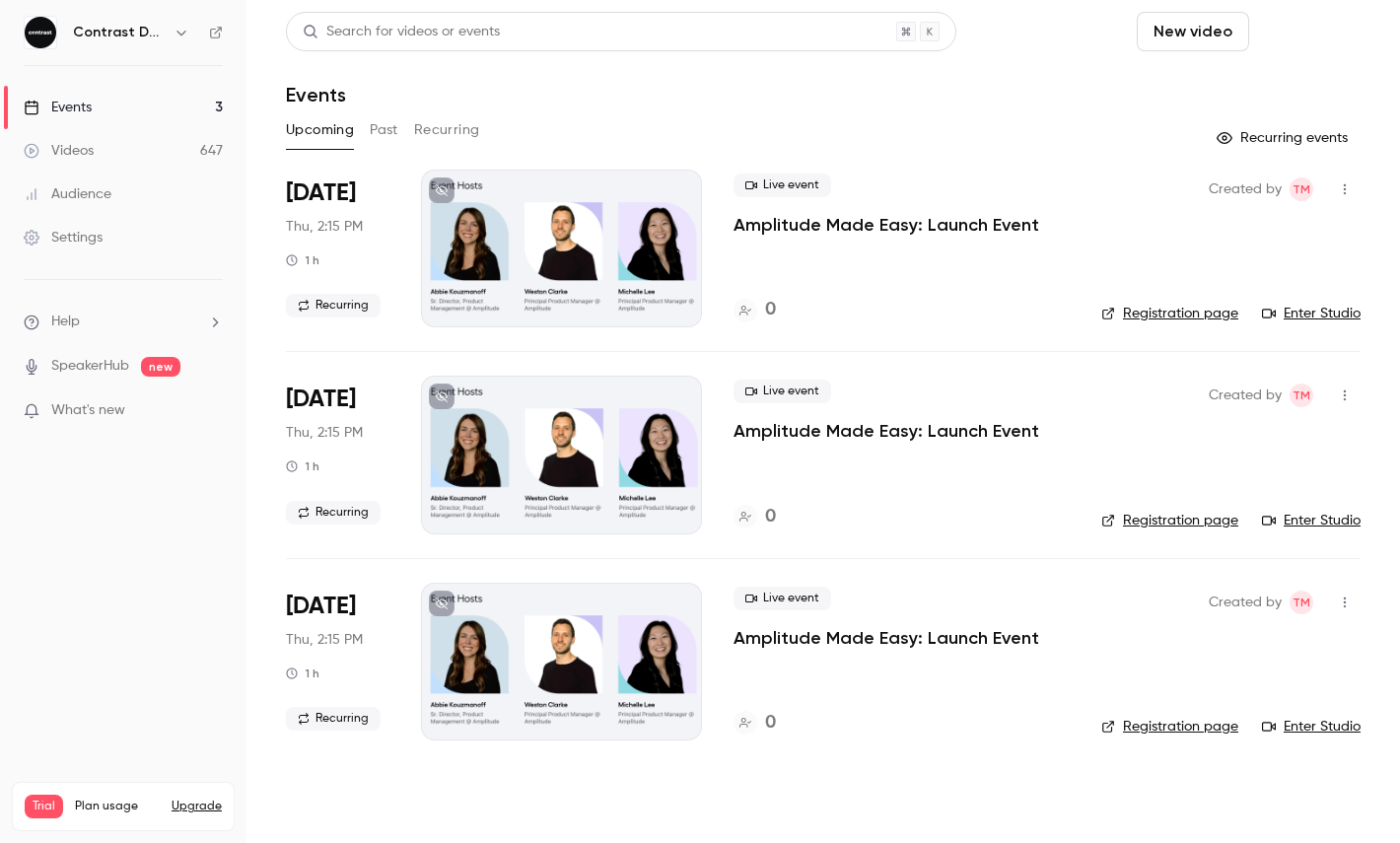 click on "Schedule" at bounding box center [1308, 32] 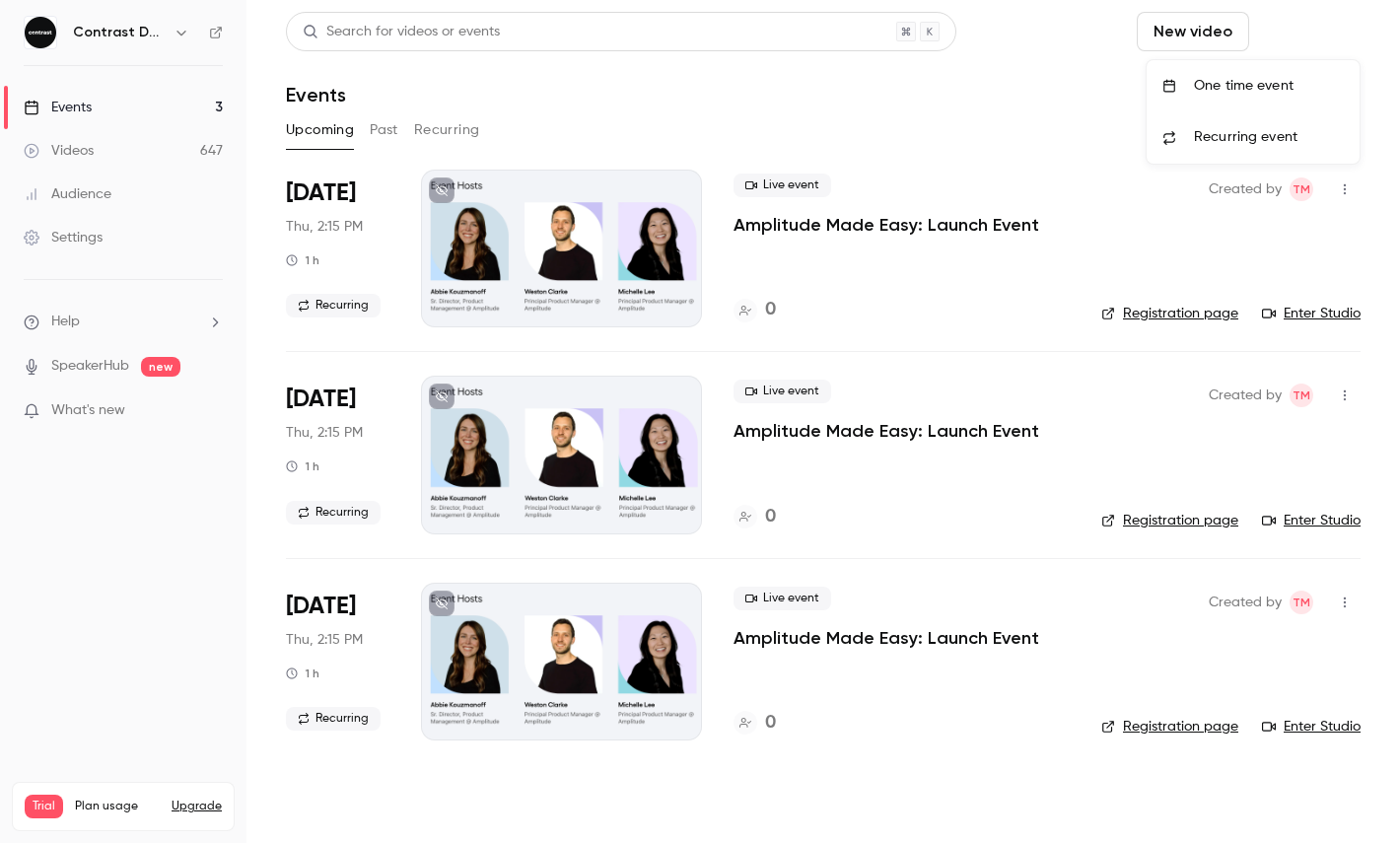 click on "One time event" at bounding box center (1269, 86) 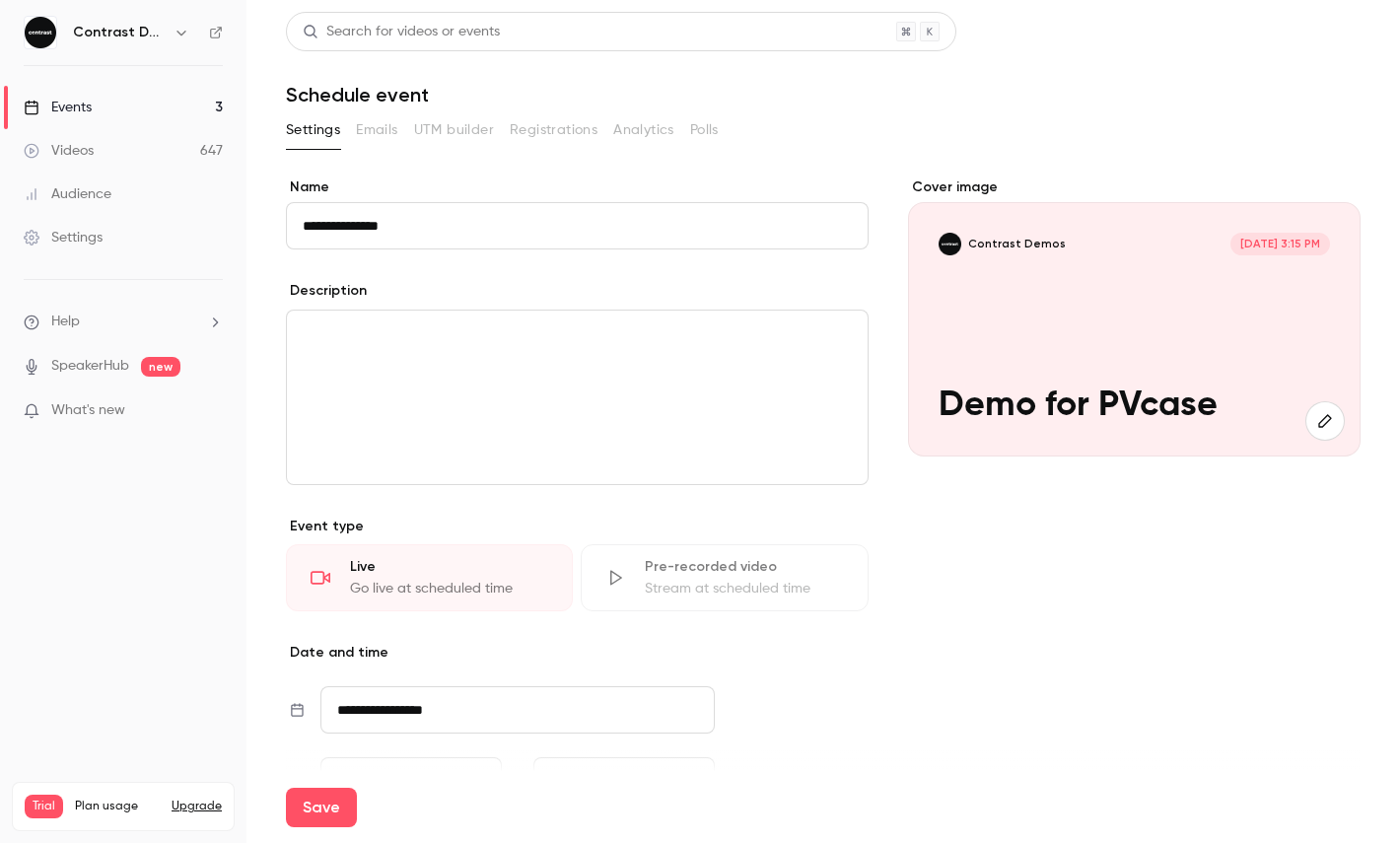 scroll, scrollTop: 275, scrollLeft: 0, axis: vertical 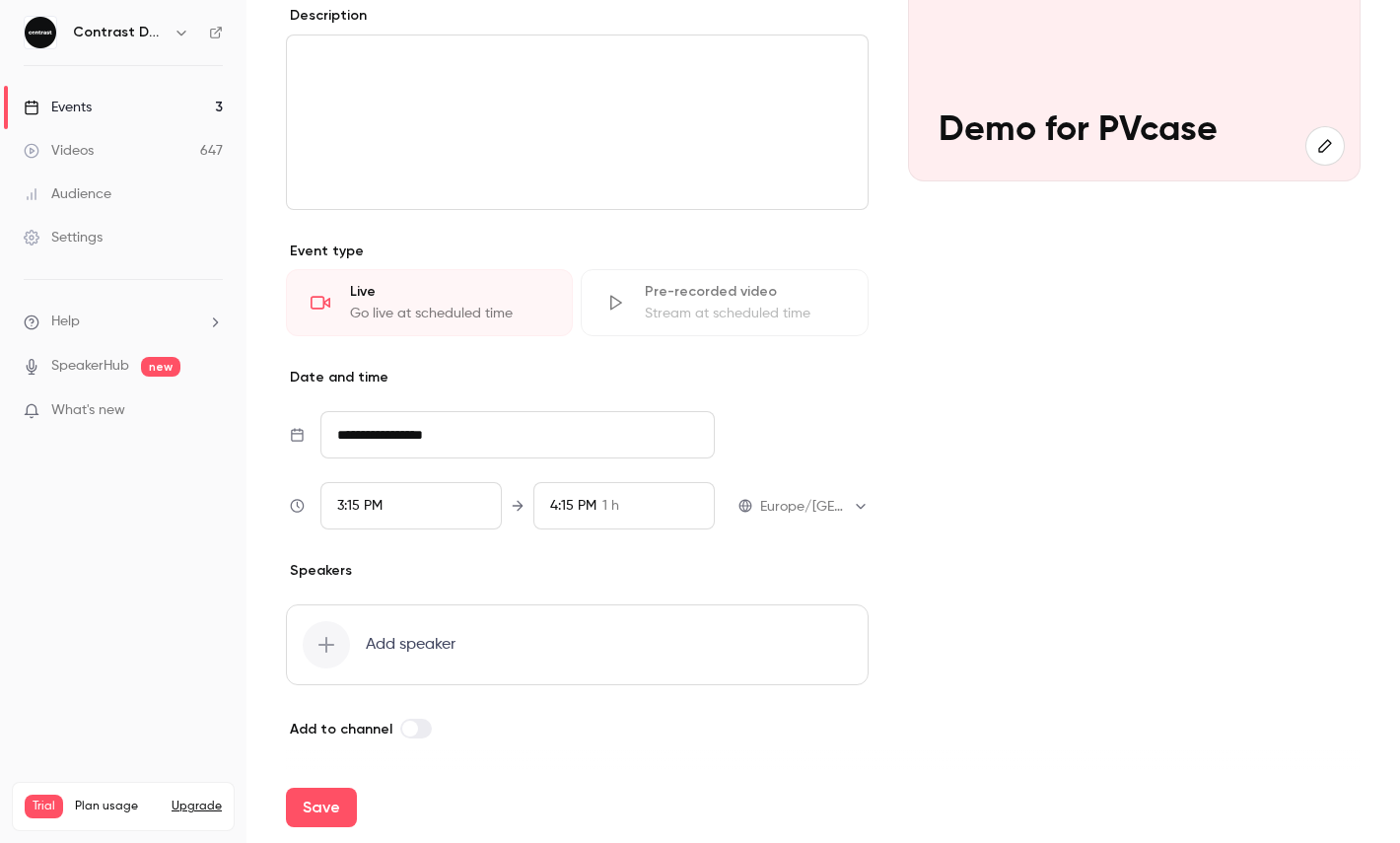 type on "**********" 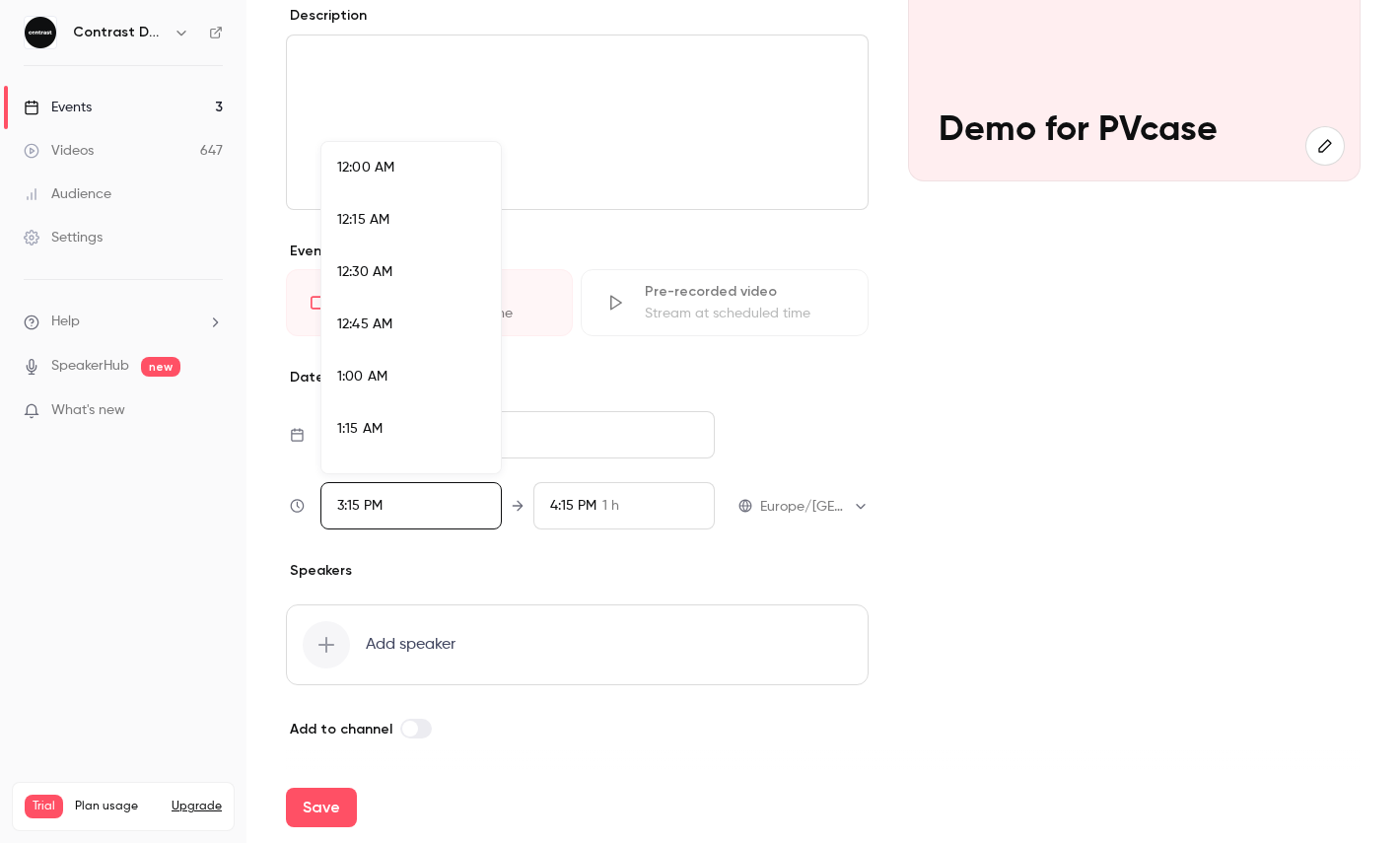 scroll, scrollTop: 3048, scrollLeft: 0, axis: vertical 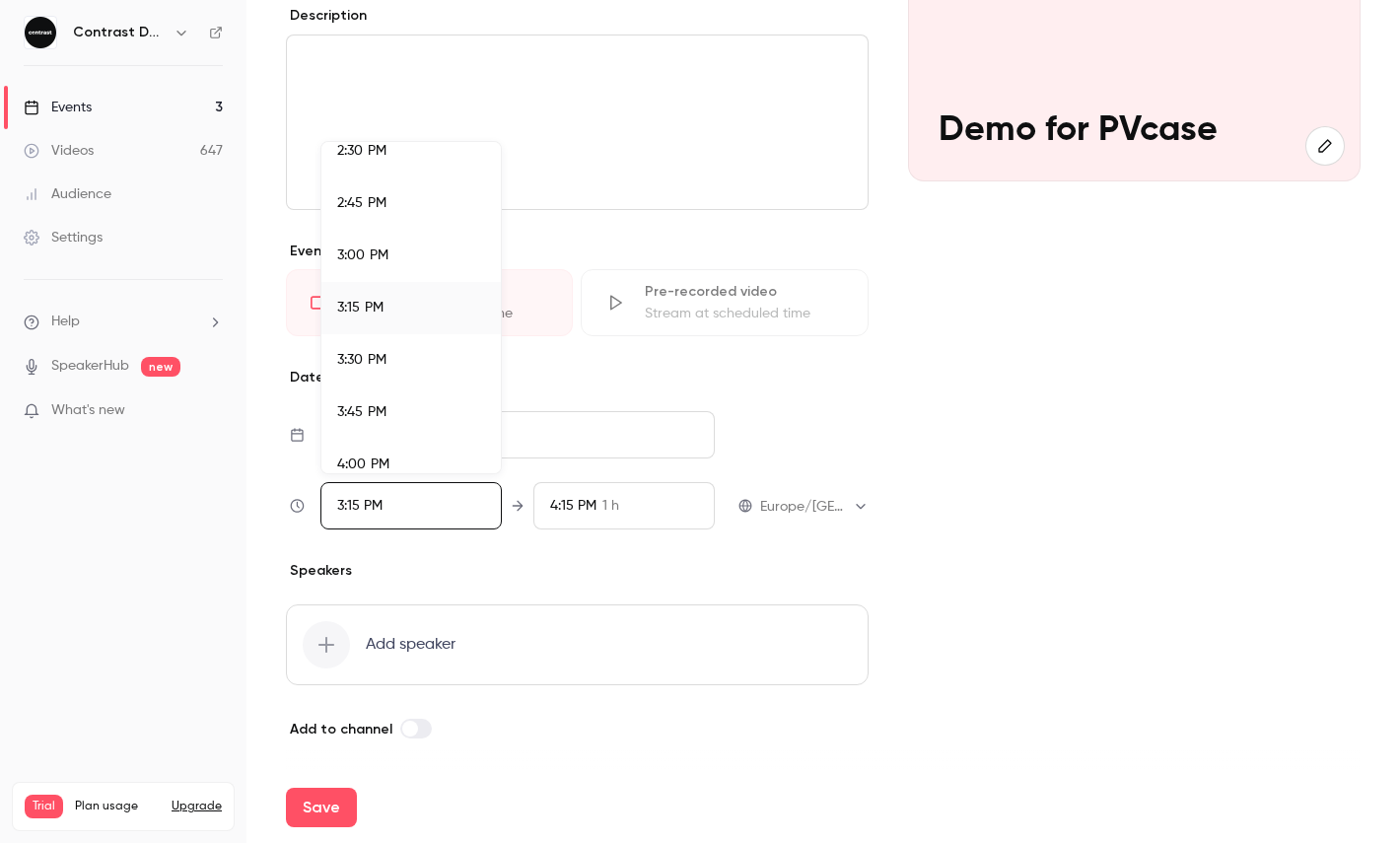 click on "3:45 PM" at bounding box center [411, 412] 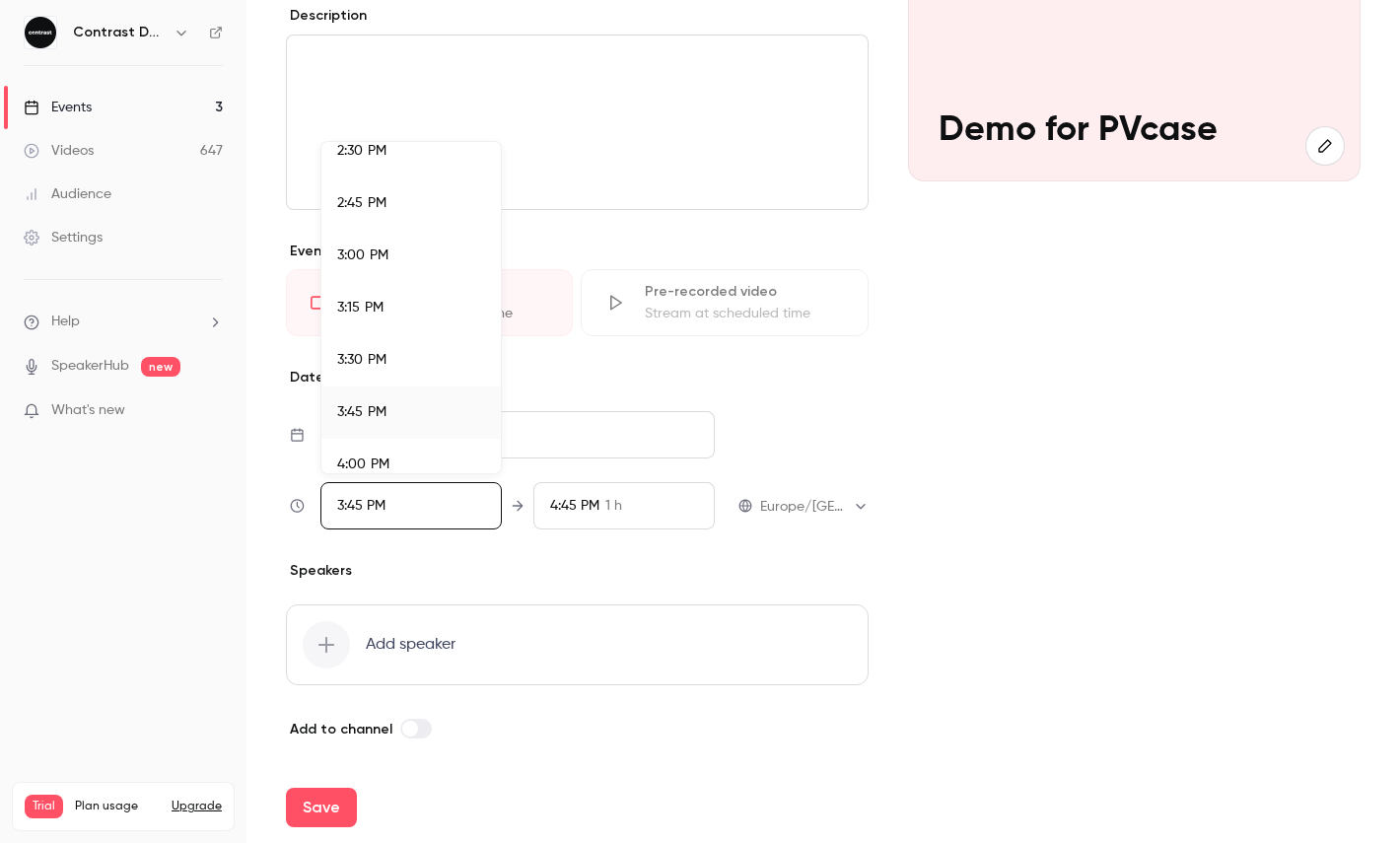 click at bounding box center [700, 421] 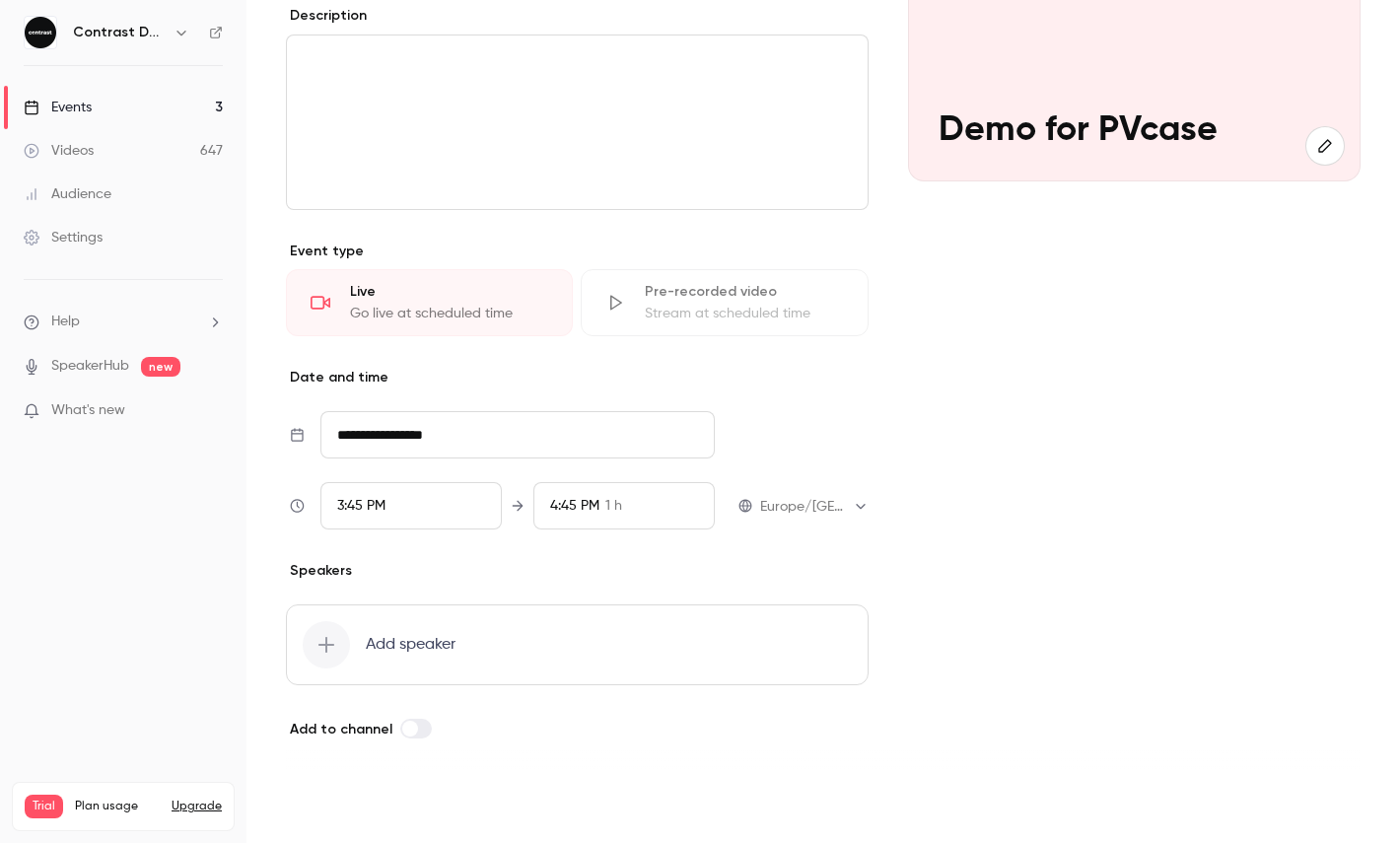 click on "Save" at bounding box center (321, 808) 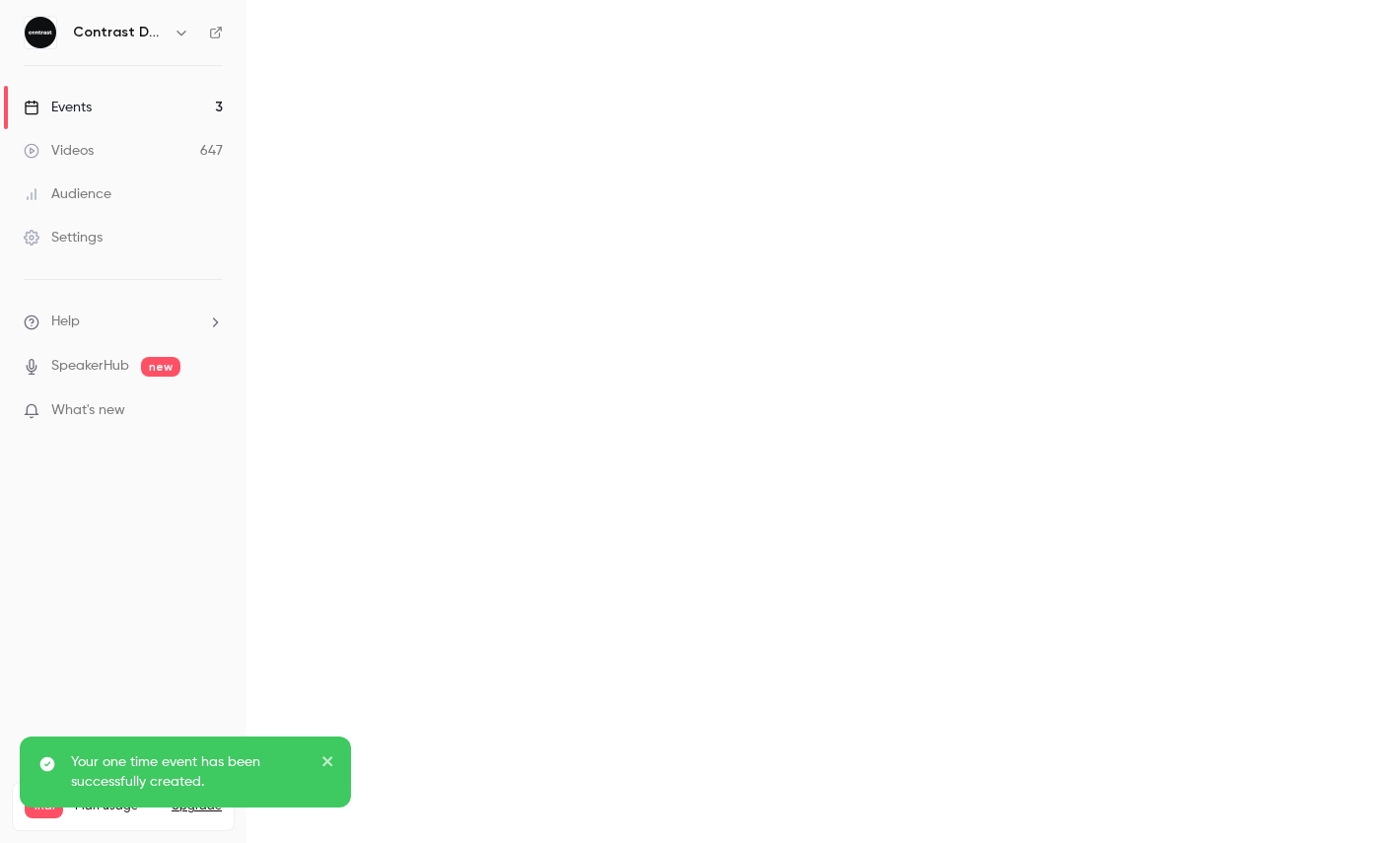 scroll, scrollTop: 0, scrollLeft: 0, axis: both 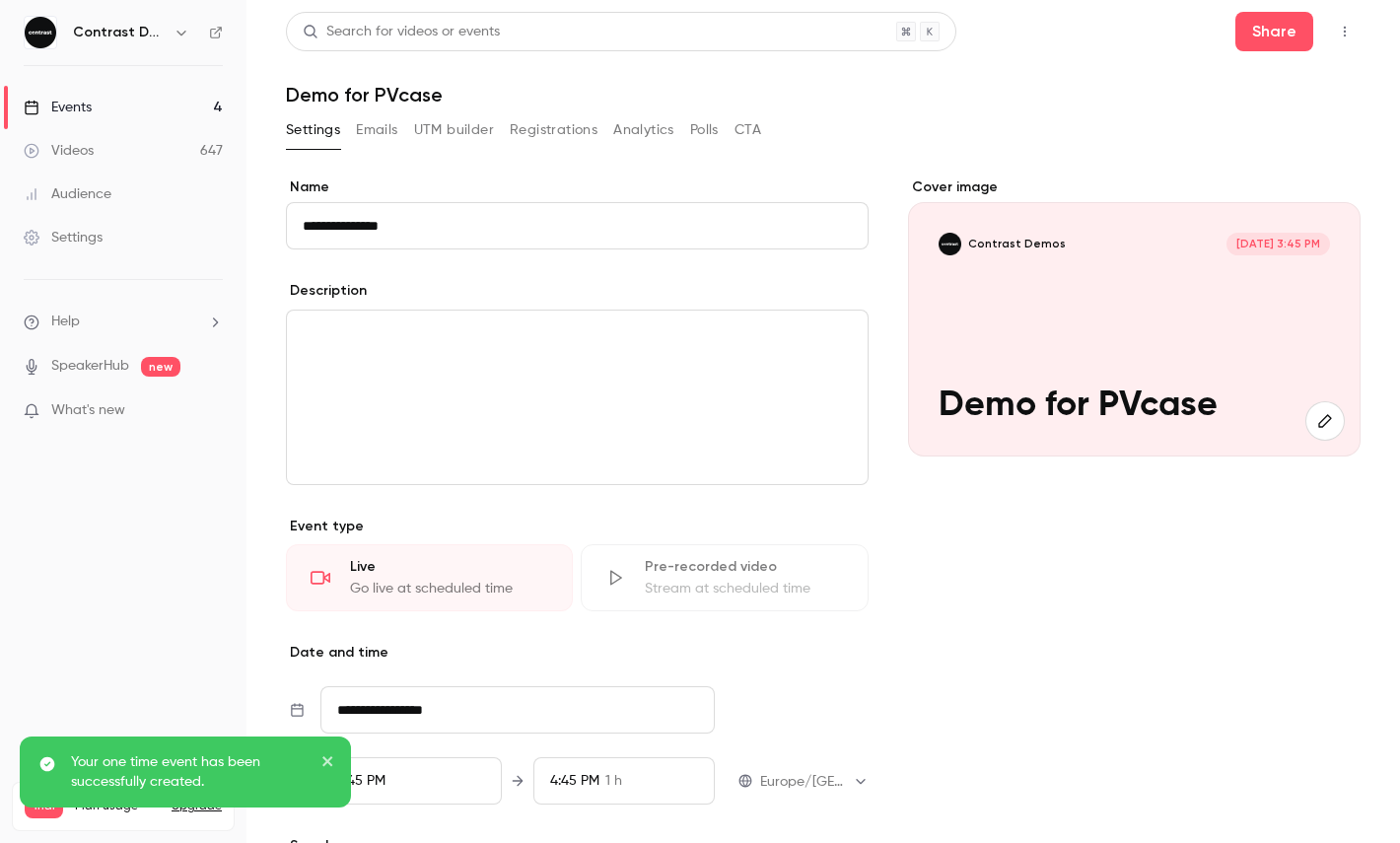 click 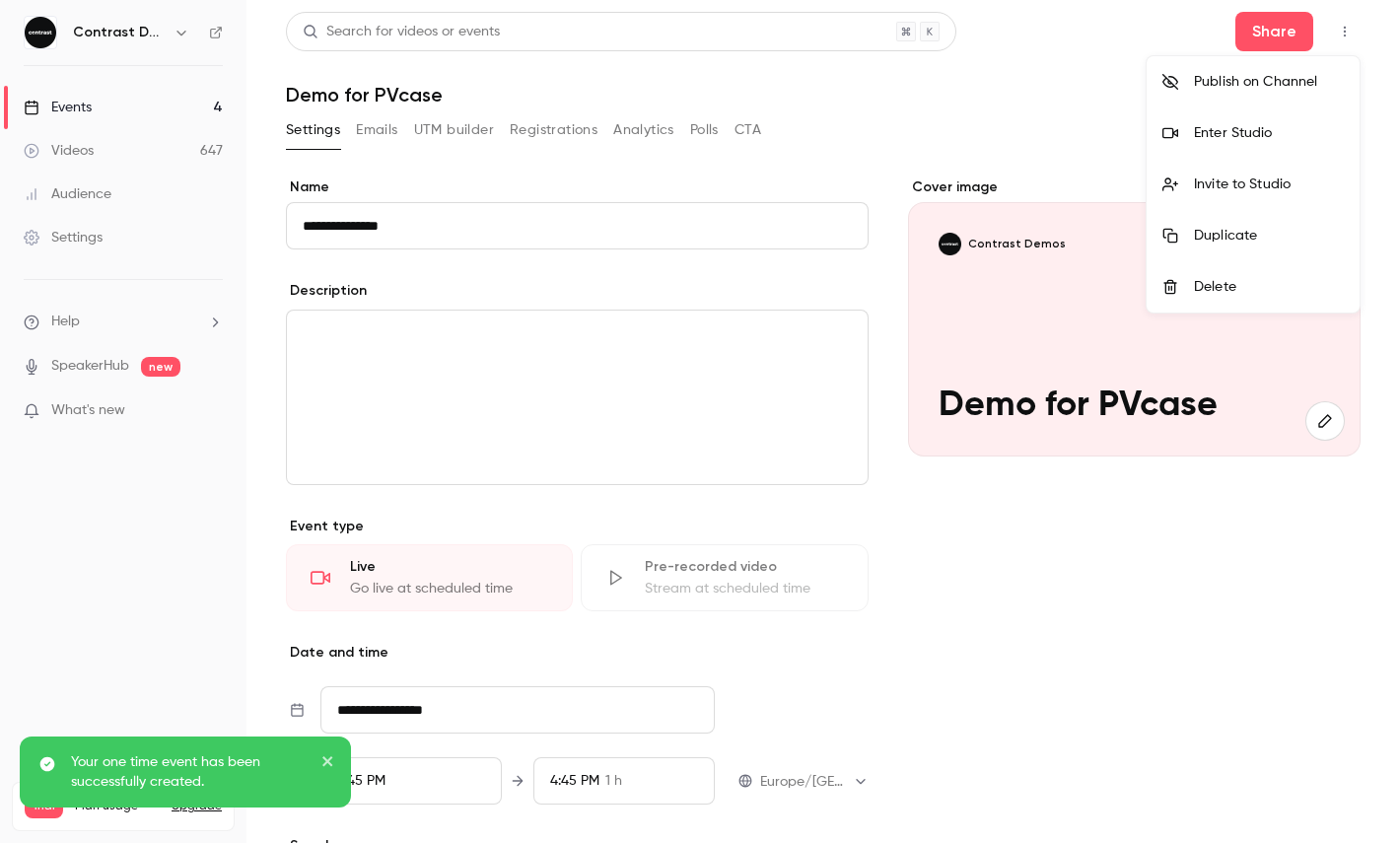 click on "Enter Studio" at bounding box center (1269, 133) 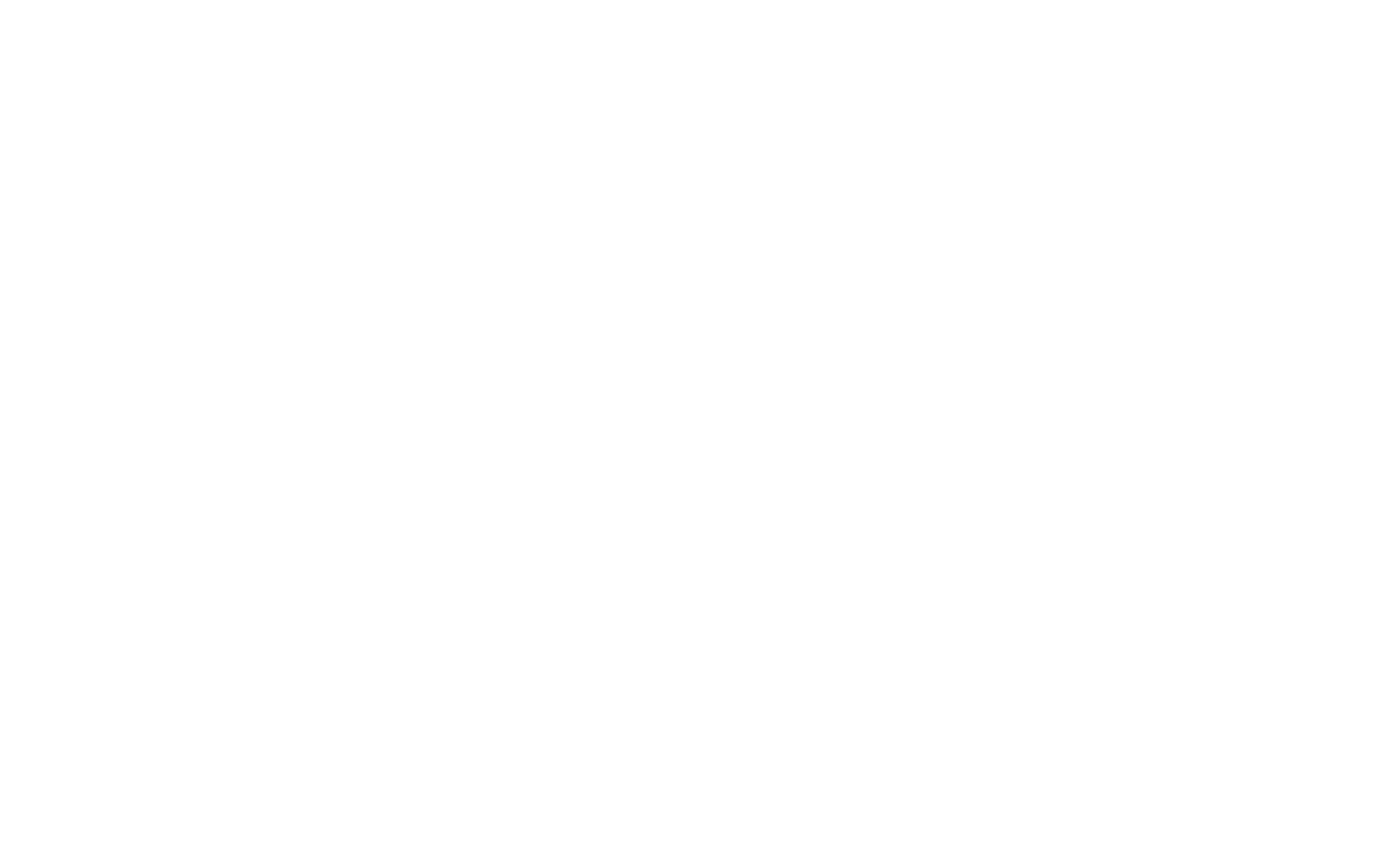 scroll, scrollTop: 0, scrollLeft: 0, axis: both 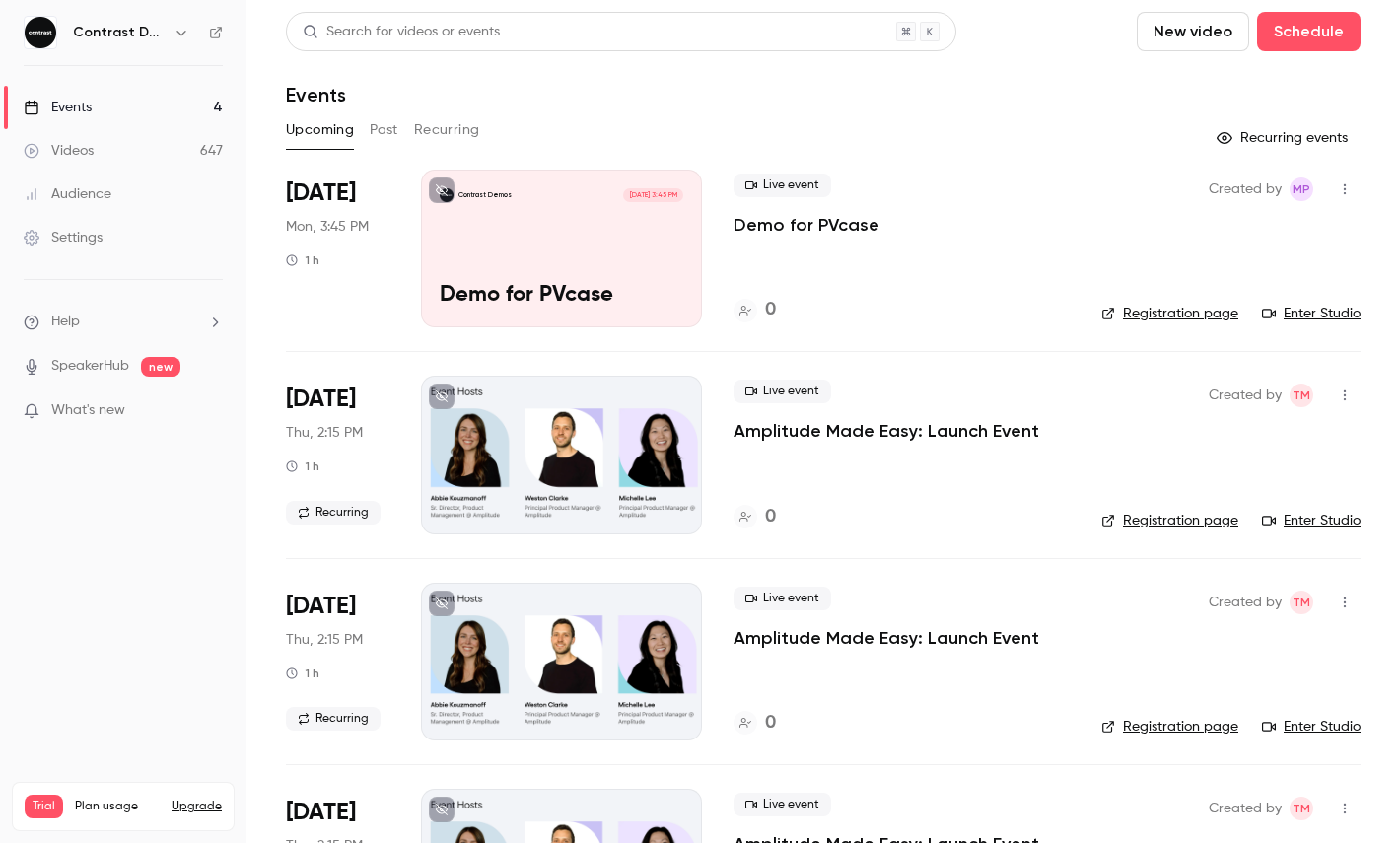 click on "Videos 647" at bounding box center (123, 151) 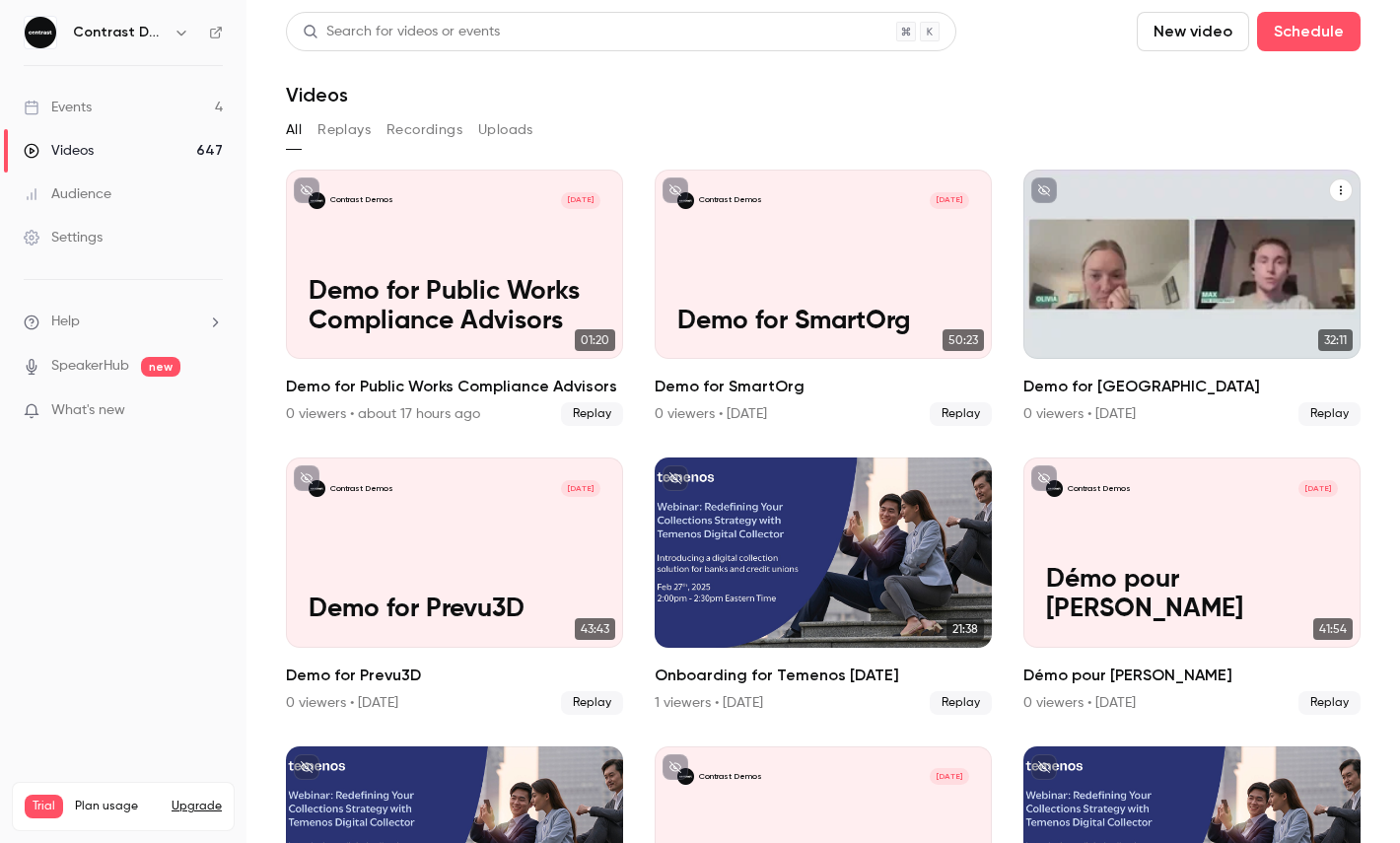 click on "Contrast Demos [DATE] Demo for [GEOGRAPHIC_DATA]" at bounding box center (1192, 264) 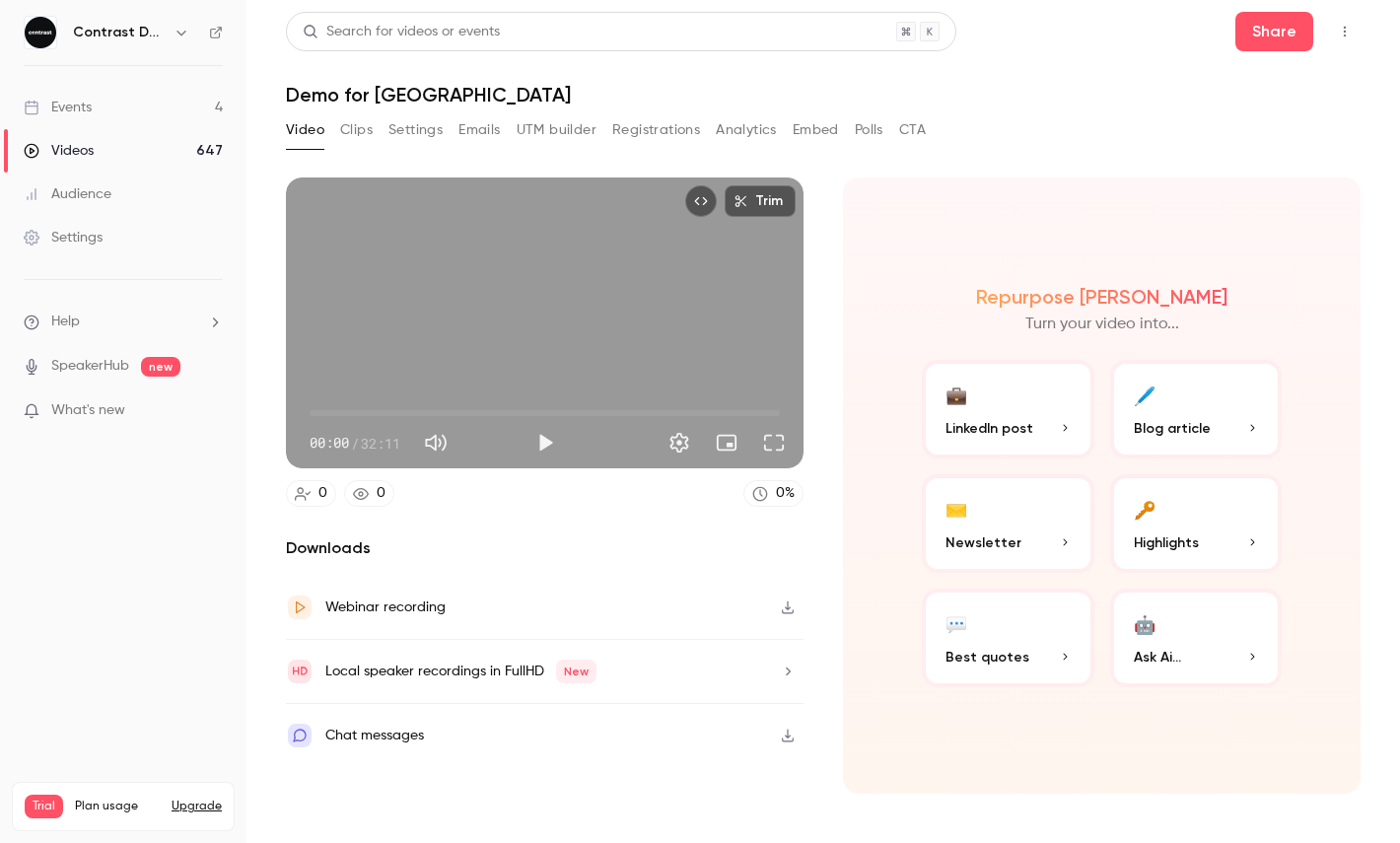 click on "Trim 00:00 00:00 / 32:11" at bounding box center (544, 322) 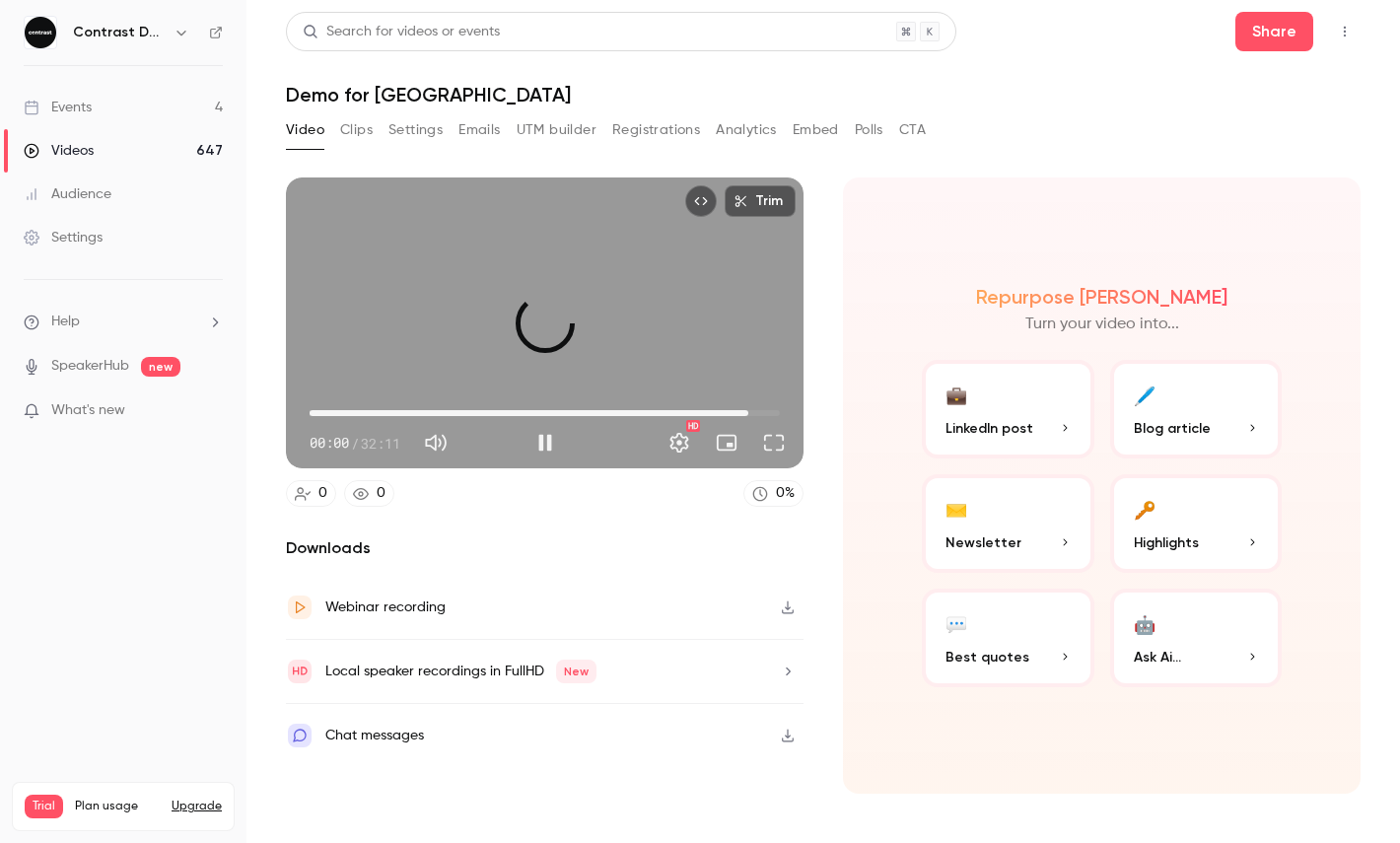 click on "30:02" at bounding box center (544, 413) 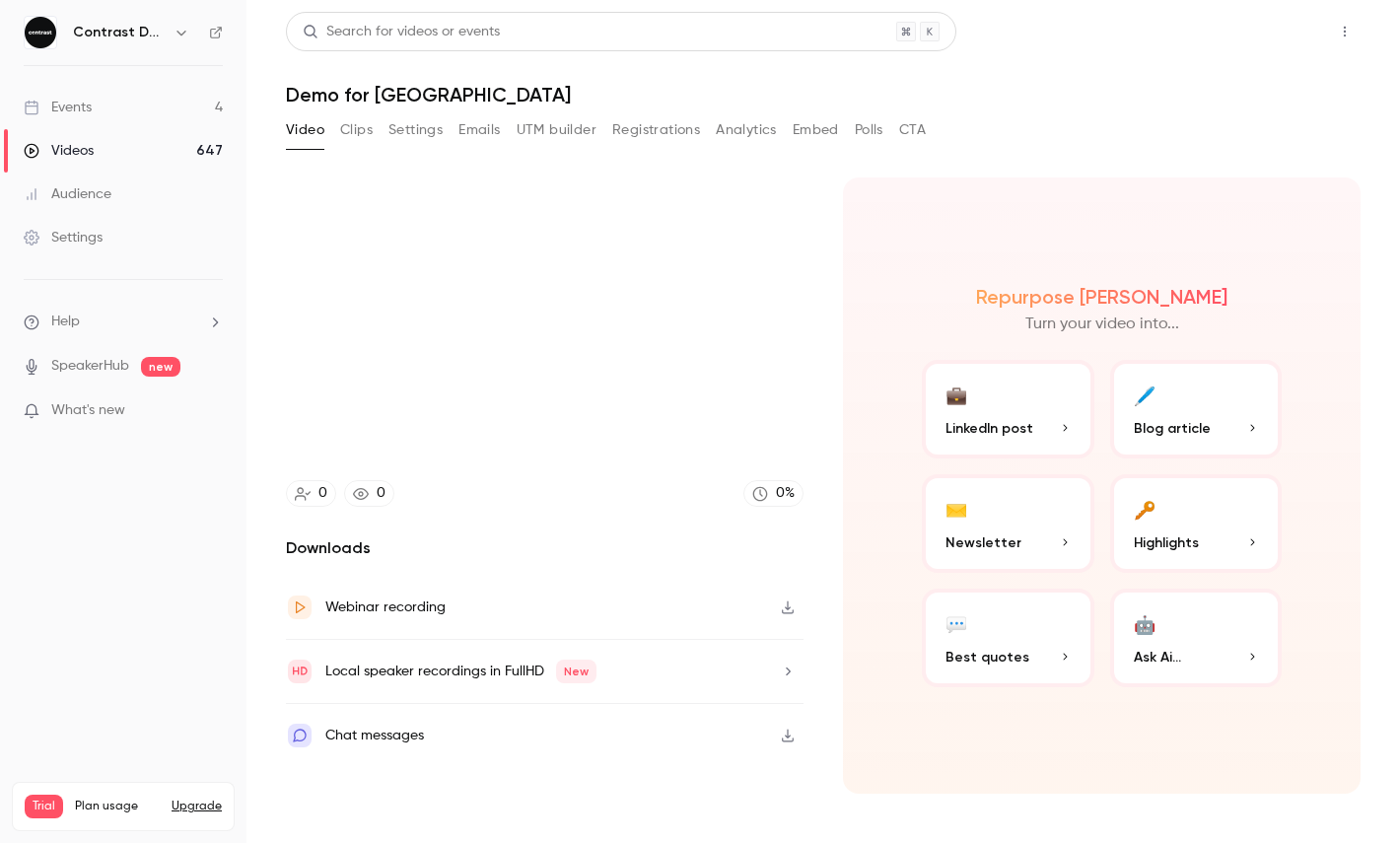 click on "Share" at bounding box center [1274, 32] 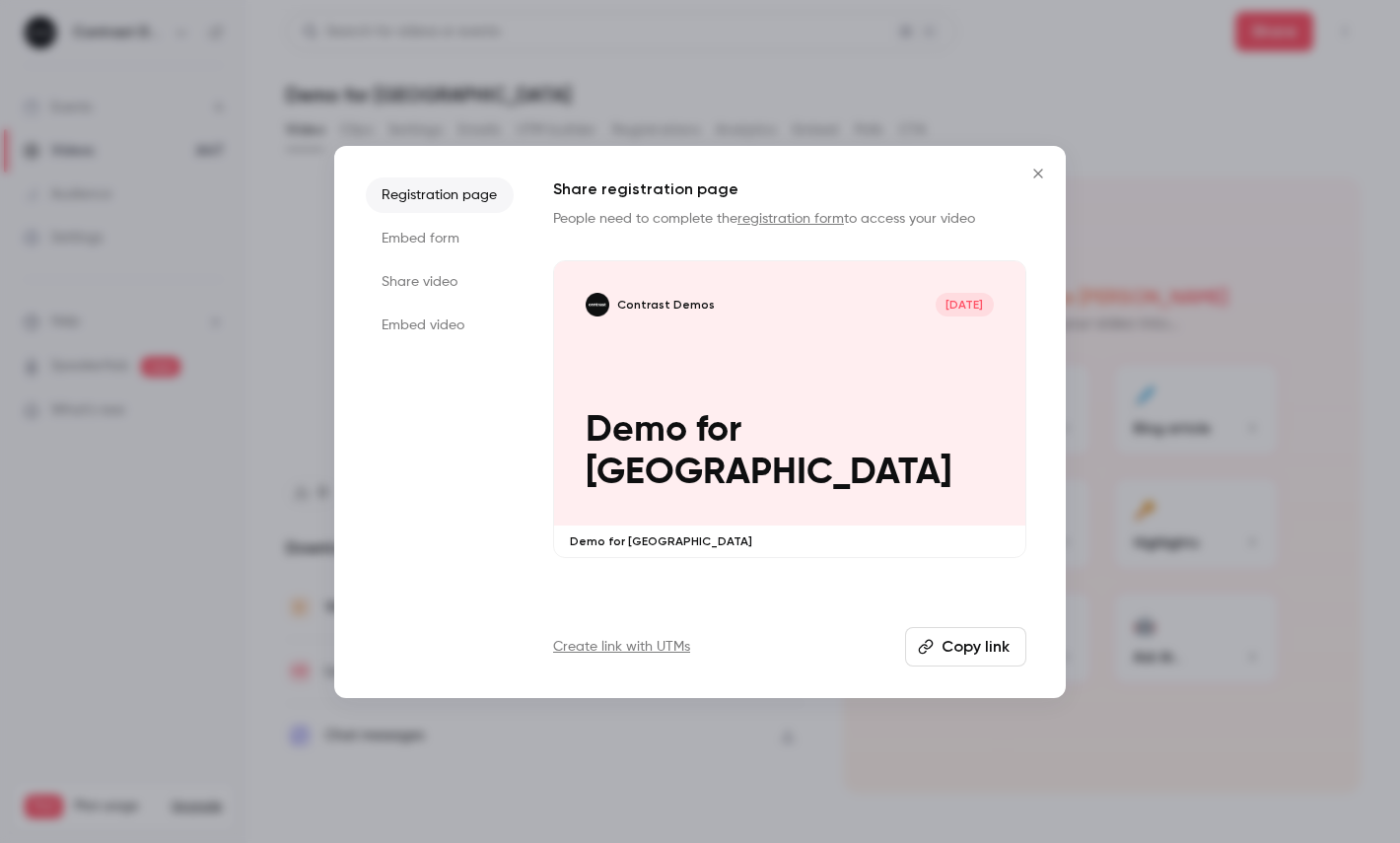 click on "Share video" at bounding box center (440, 282) 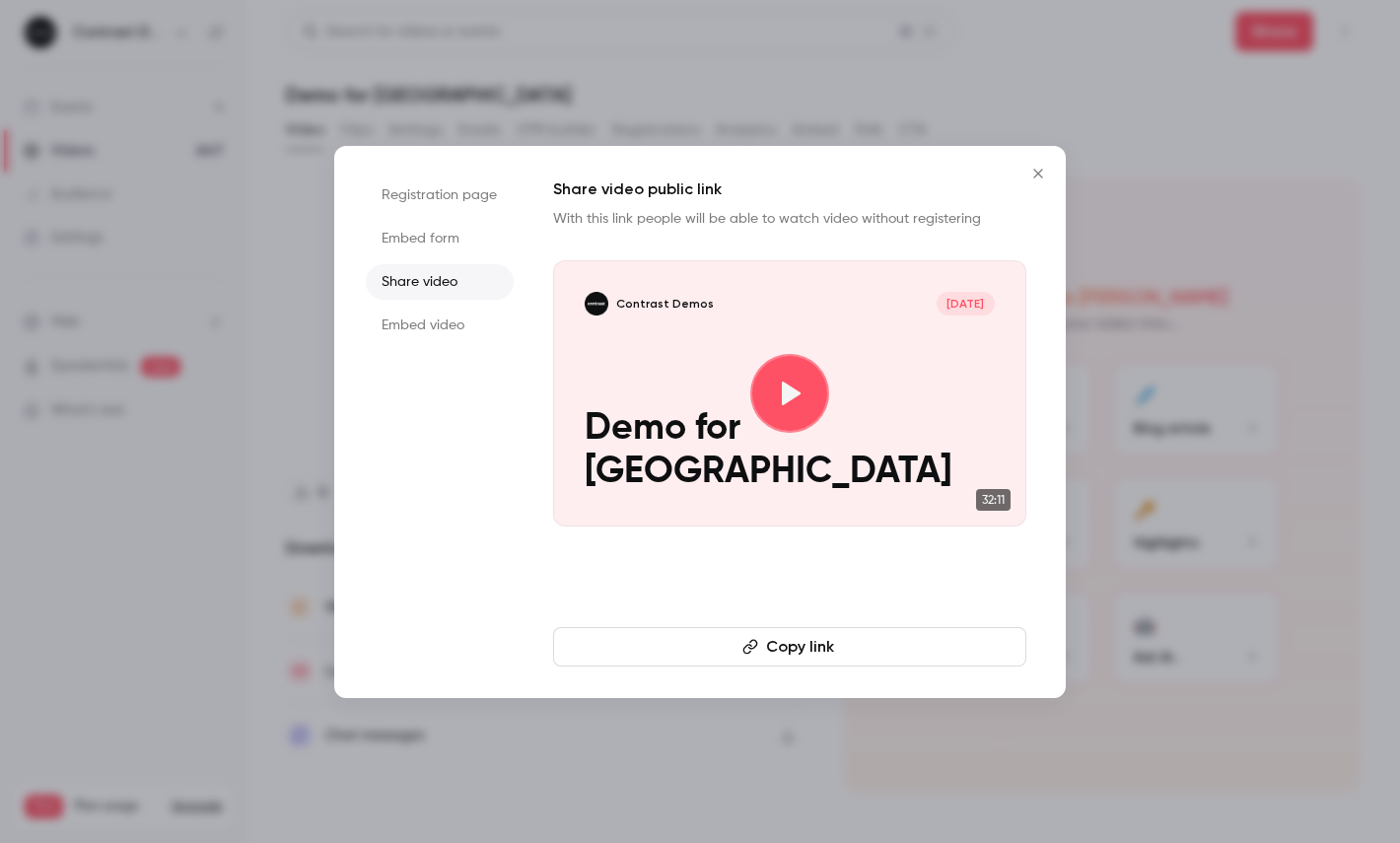 click on "Copy link" at bounding box center (790, 647) 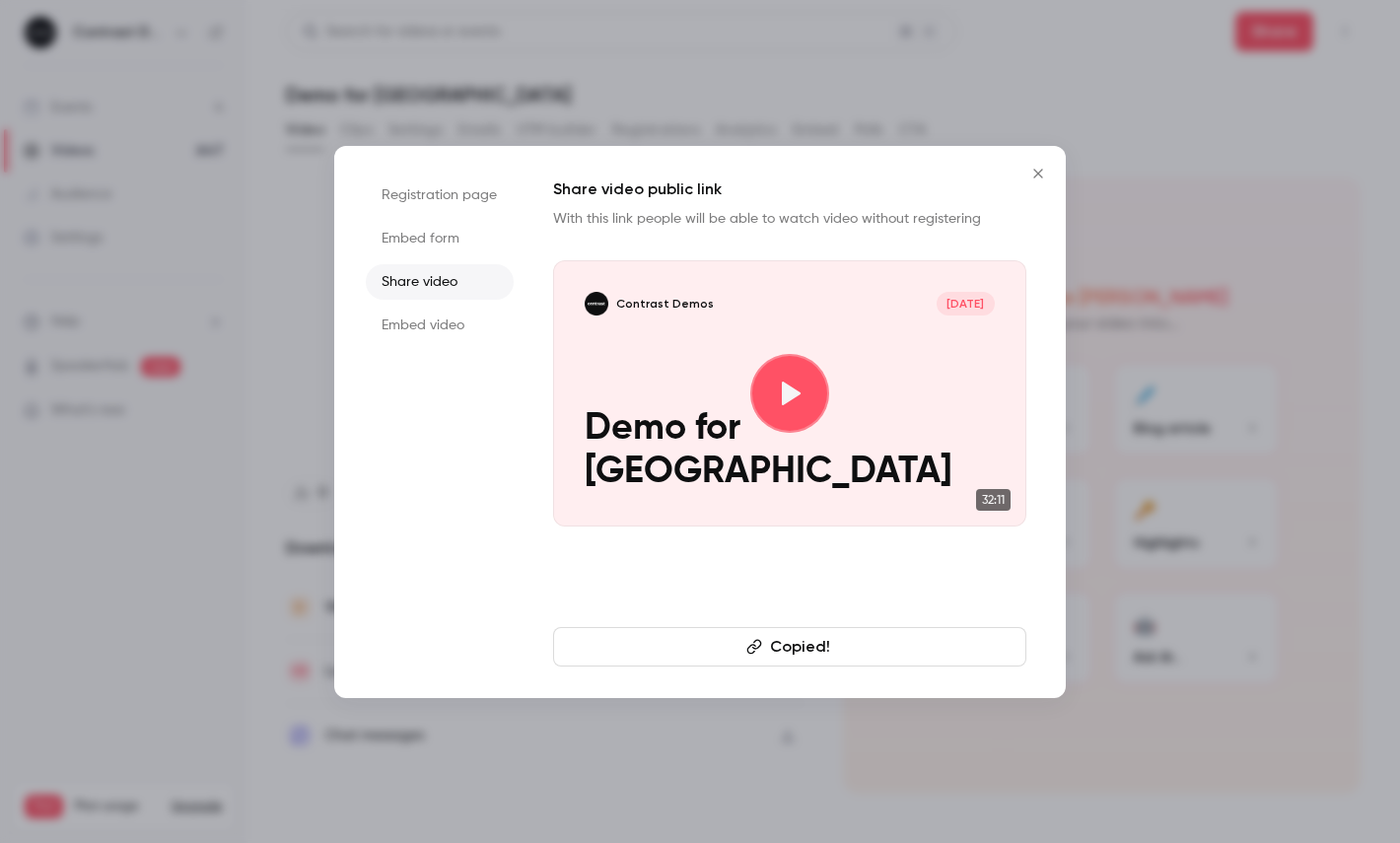 click at bounding box center (700, 421) 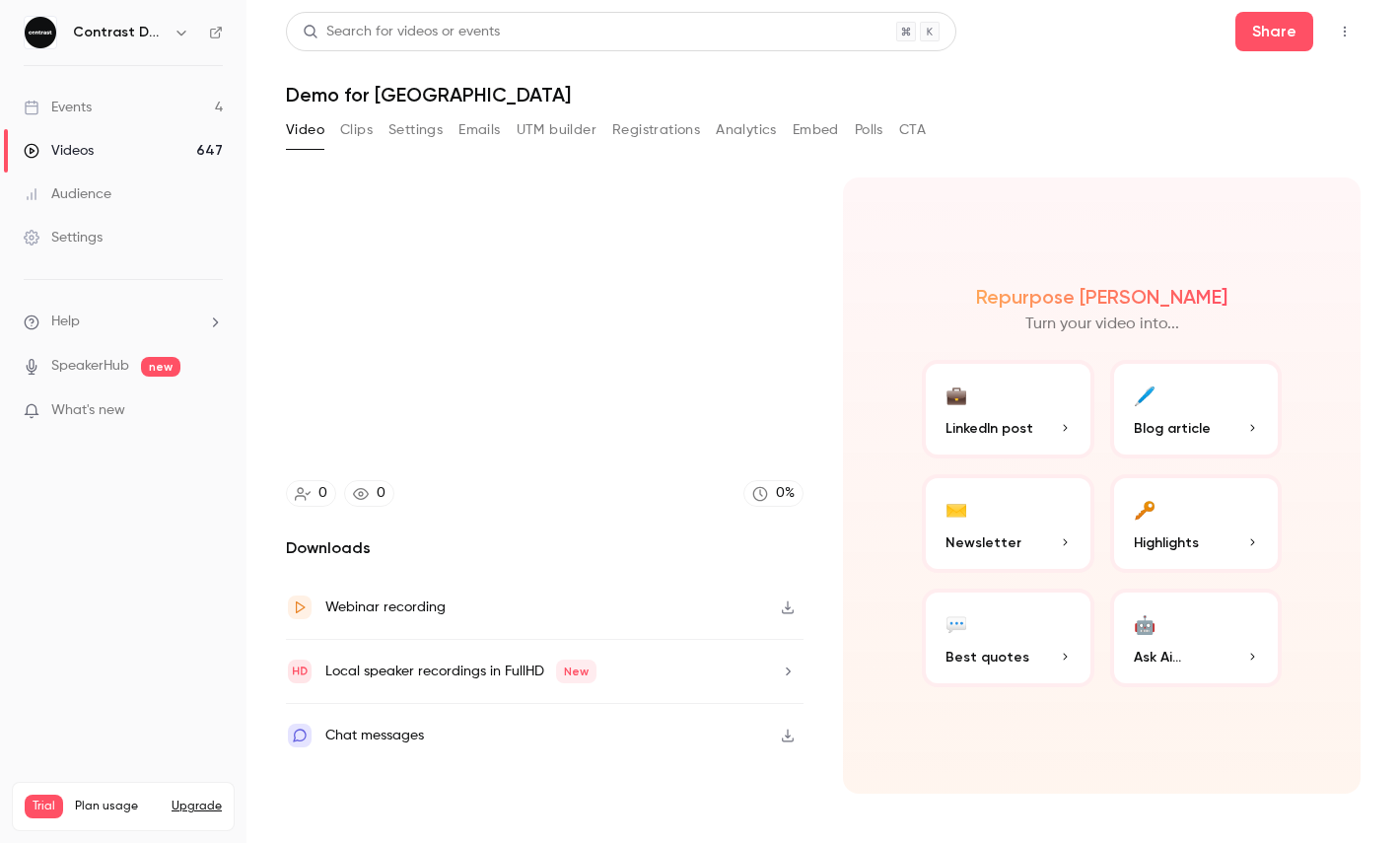 type on "******" 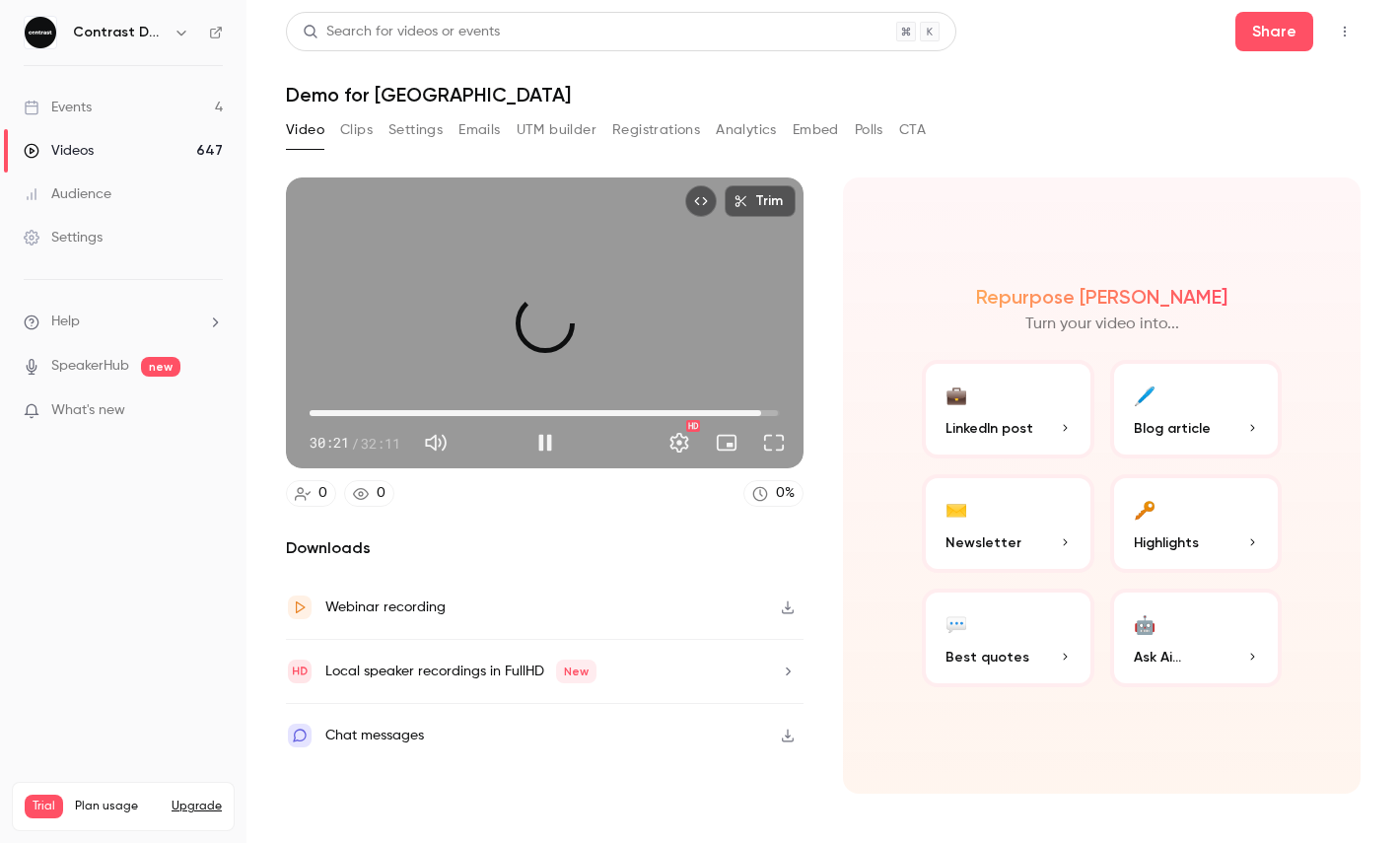 click on "30:55" at bounding box center [761, 413] 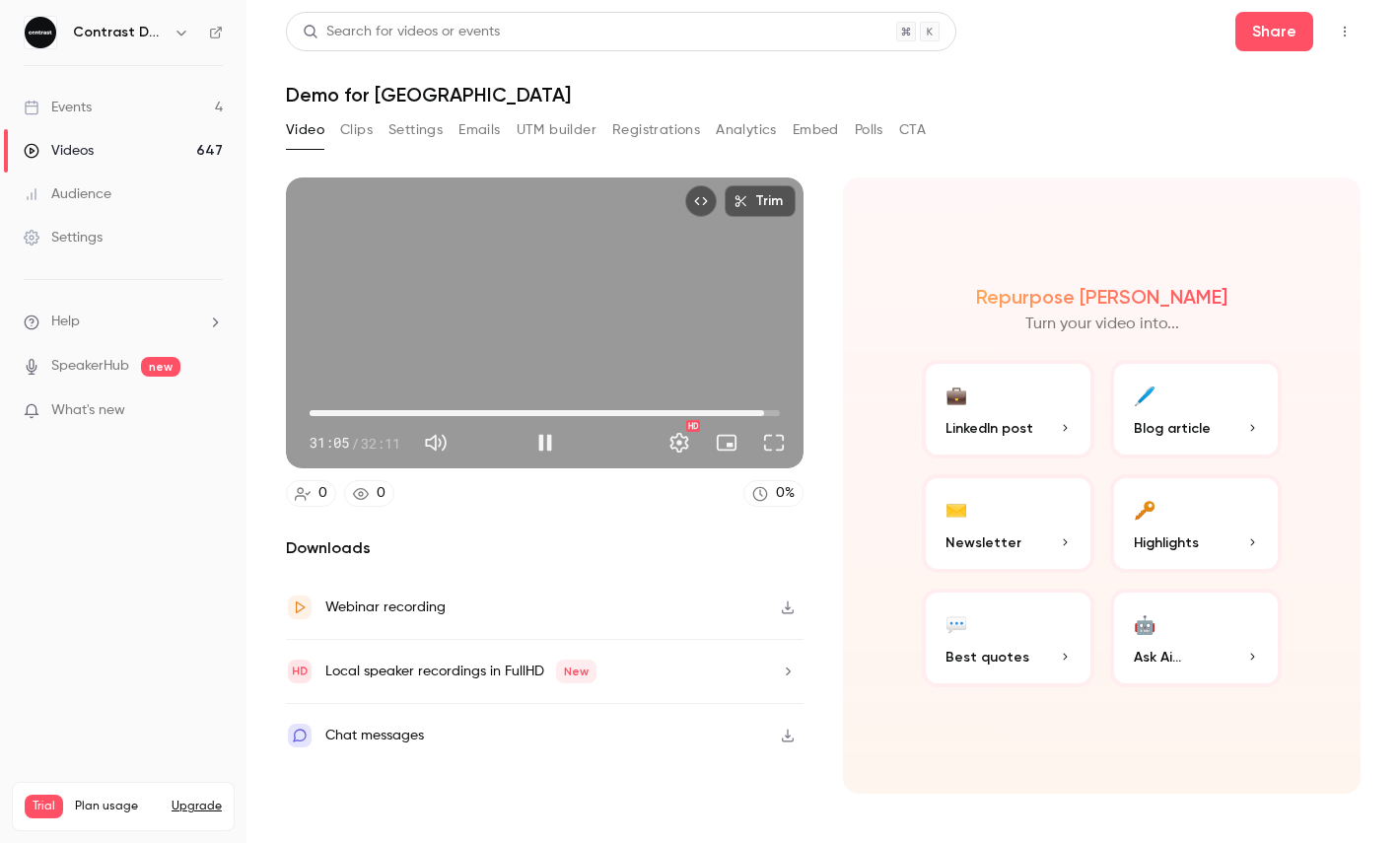 click on "Repurpose Ai Turn your video into... 💼 LinkedIn post 🖊️ Blog article ✉️ Newsletter 🔑 Highlights 💬 Best quotes 🤖 Ask Ai..." at bounding box center [1101, 485] 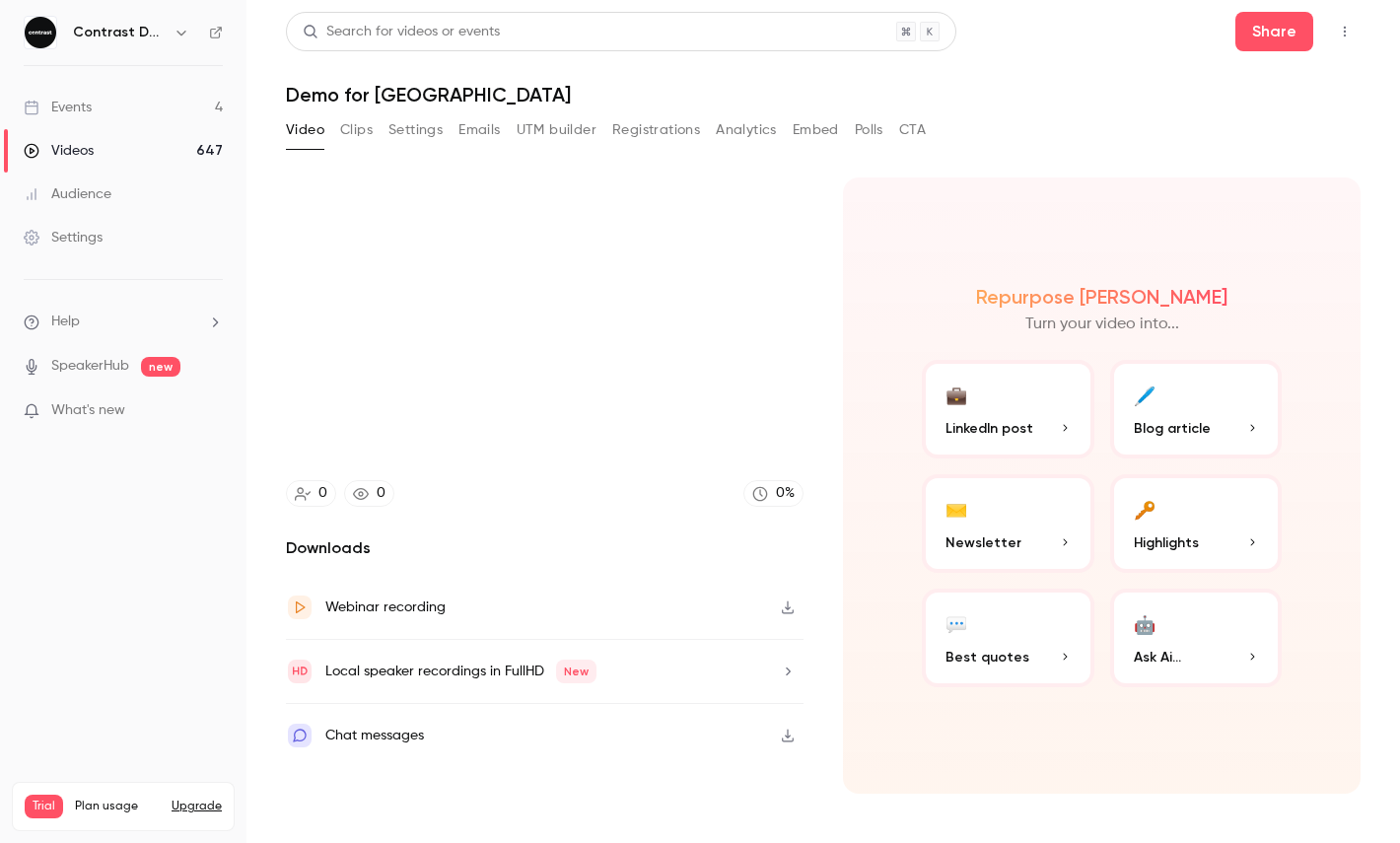 type on "*" 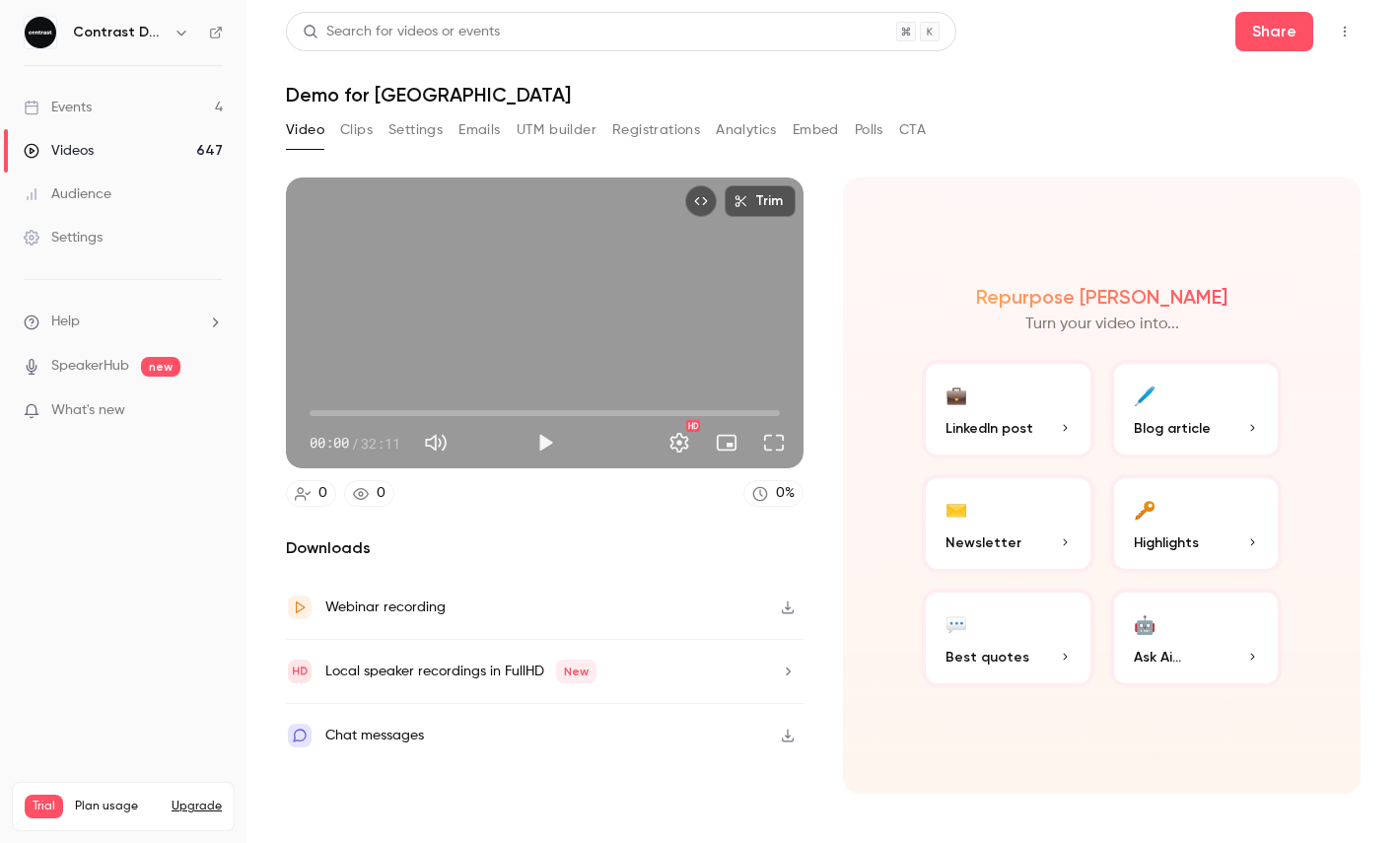click on "Videos 647" at bounding box center [123, 151] 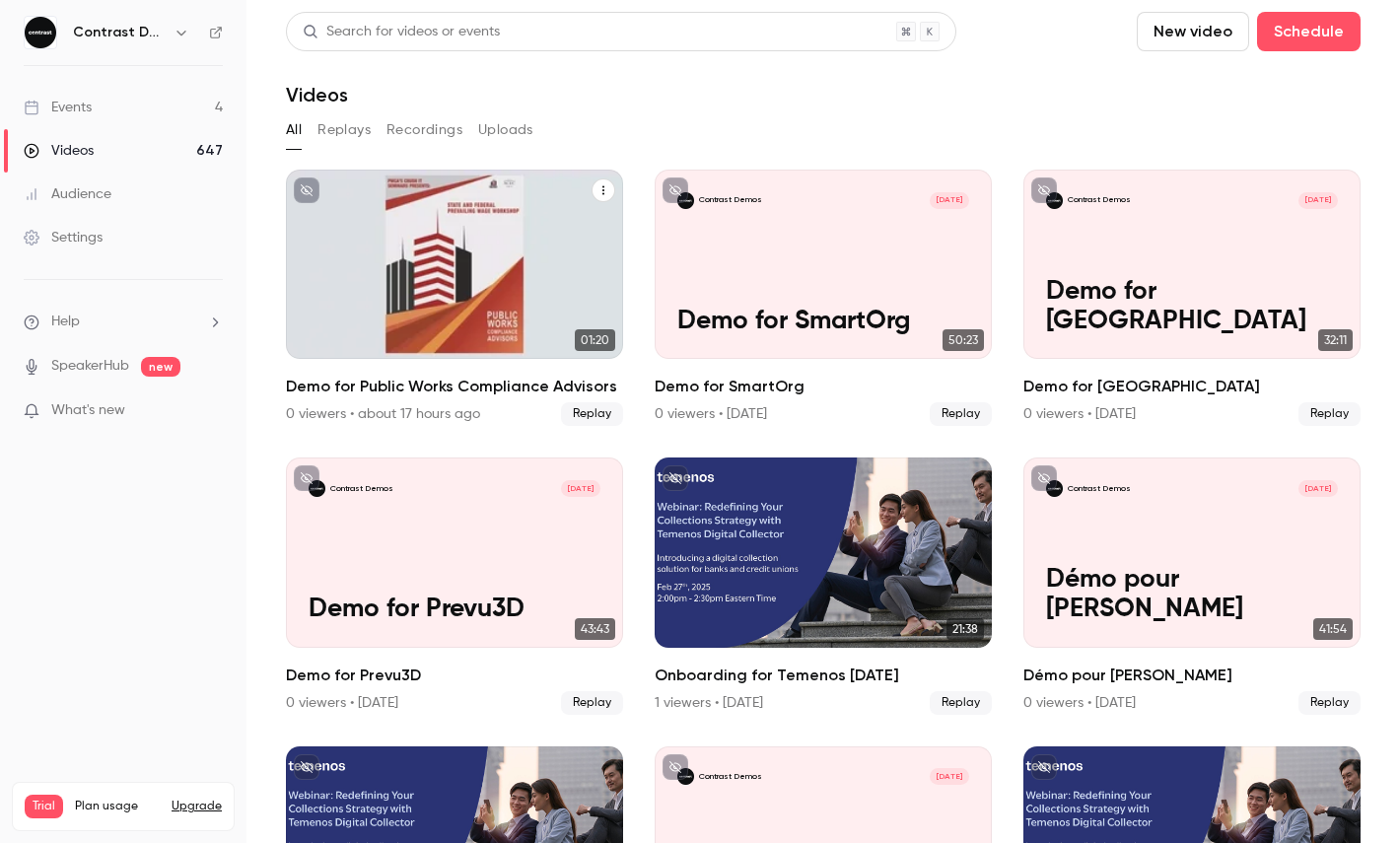 click on "Contrast Demos [DATE] Demo for Public Works Compliance Advisors" at bounding box center (455, 264) 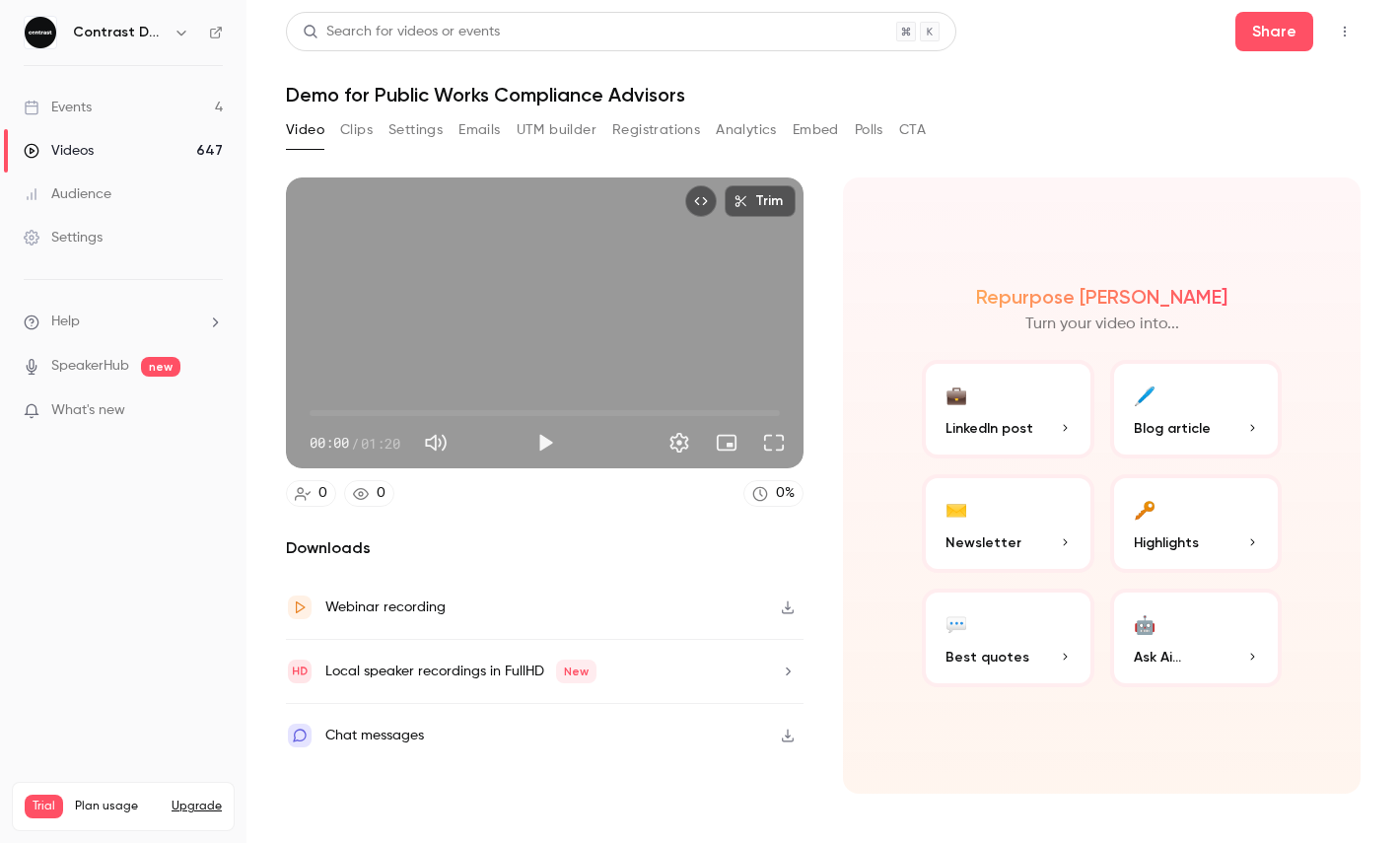 click on "Trim 00:00 00:00 / 01:20" at bounding box center (544, 322) 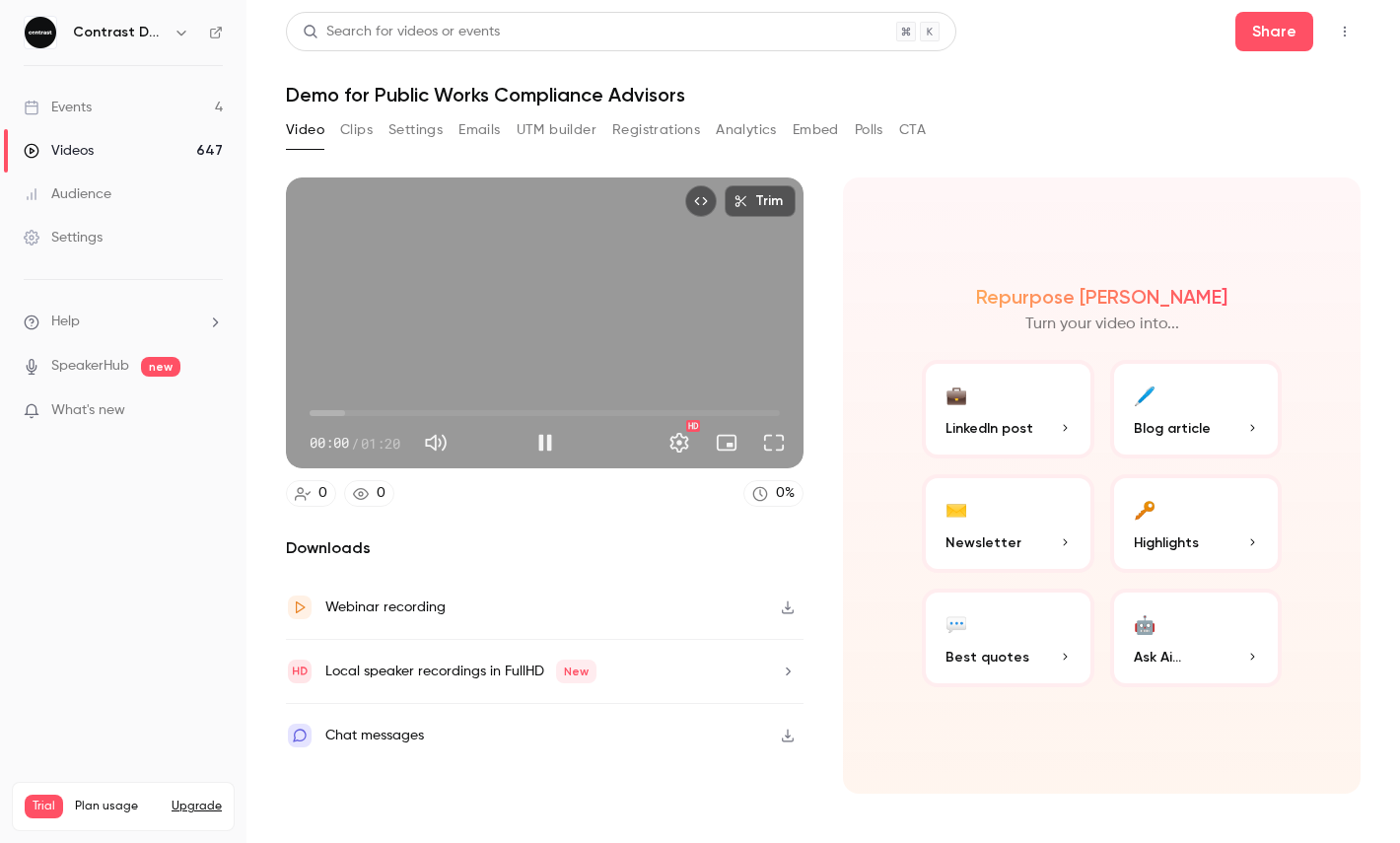 click on "00:00" at bounding box center (544, 413) 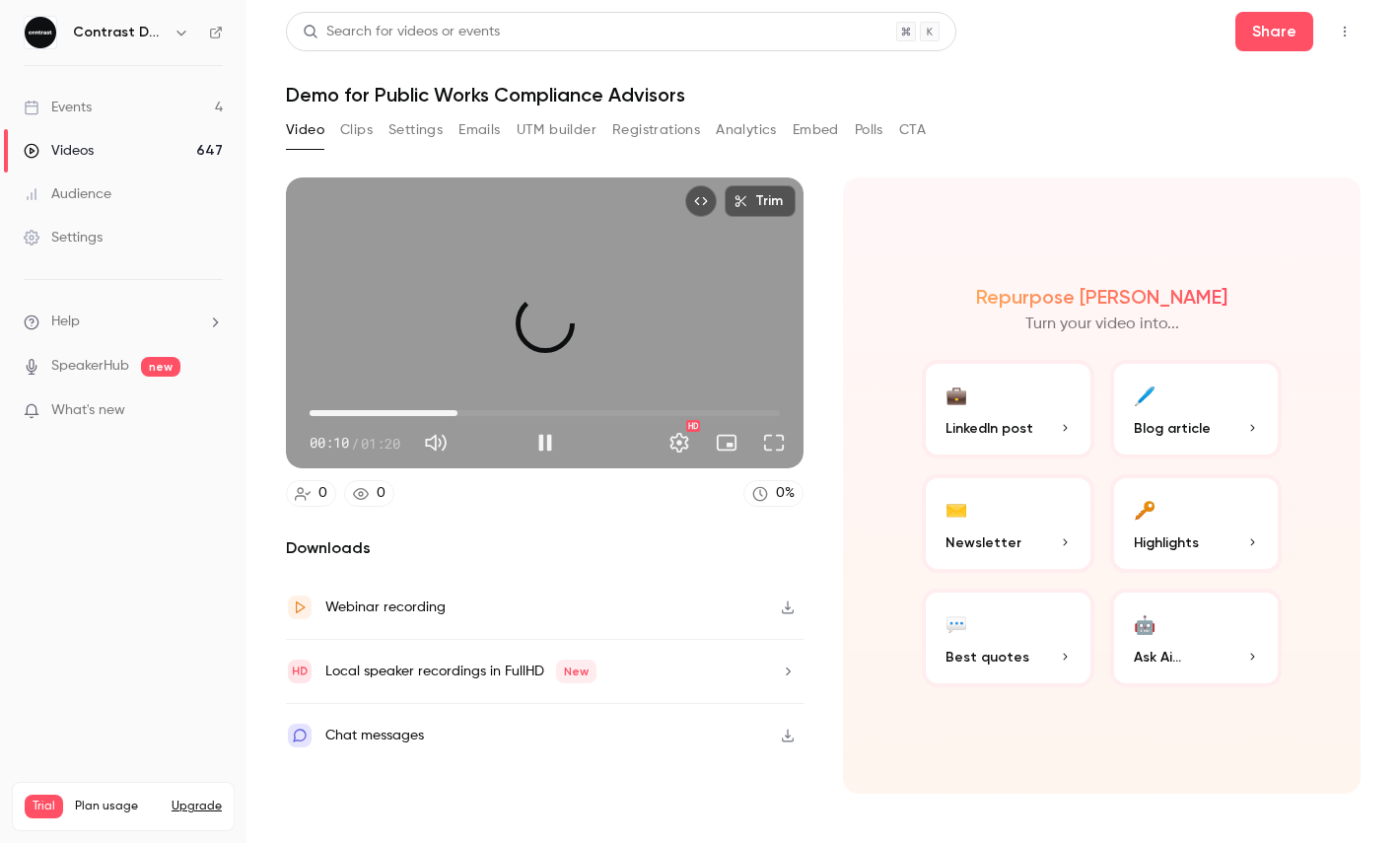 click on "00:25" at bounding box center [544, 413] 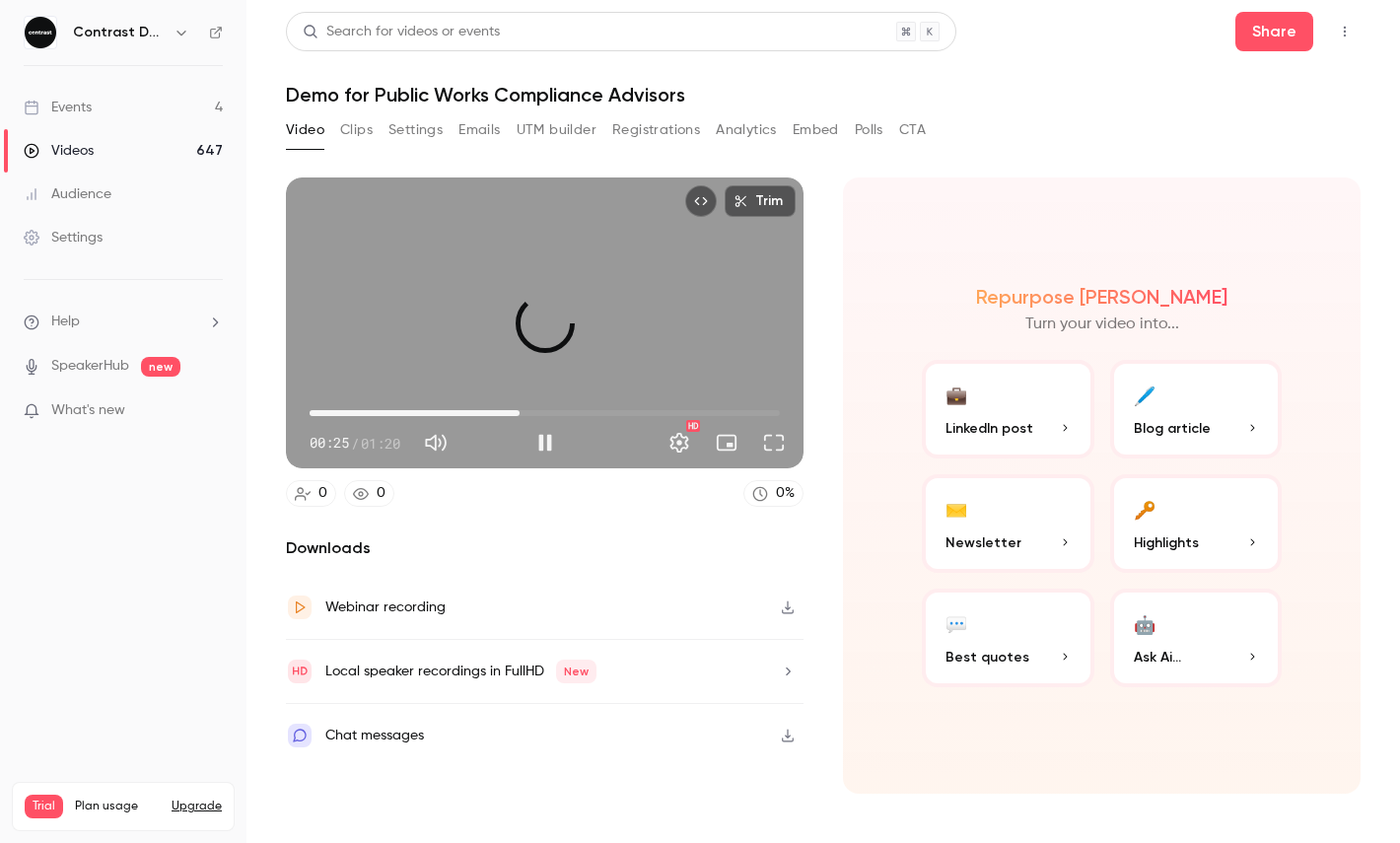 click on "00:35" at bounding box center [544, 413] 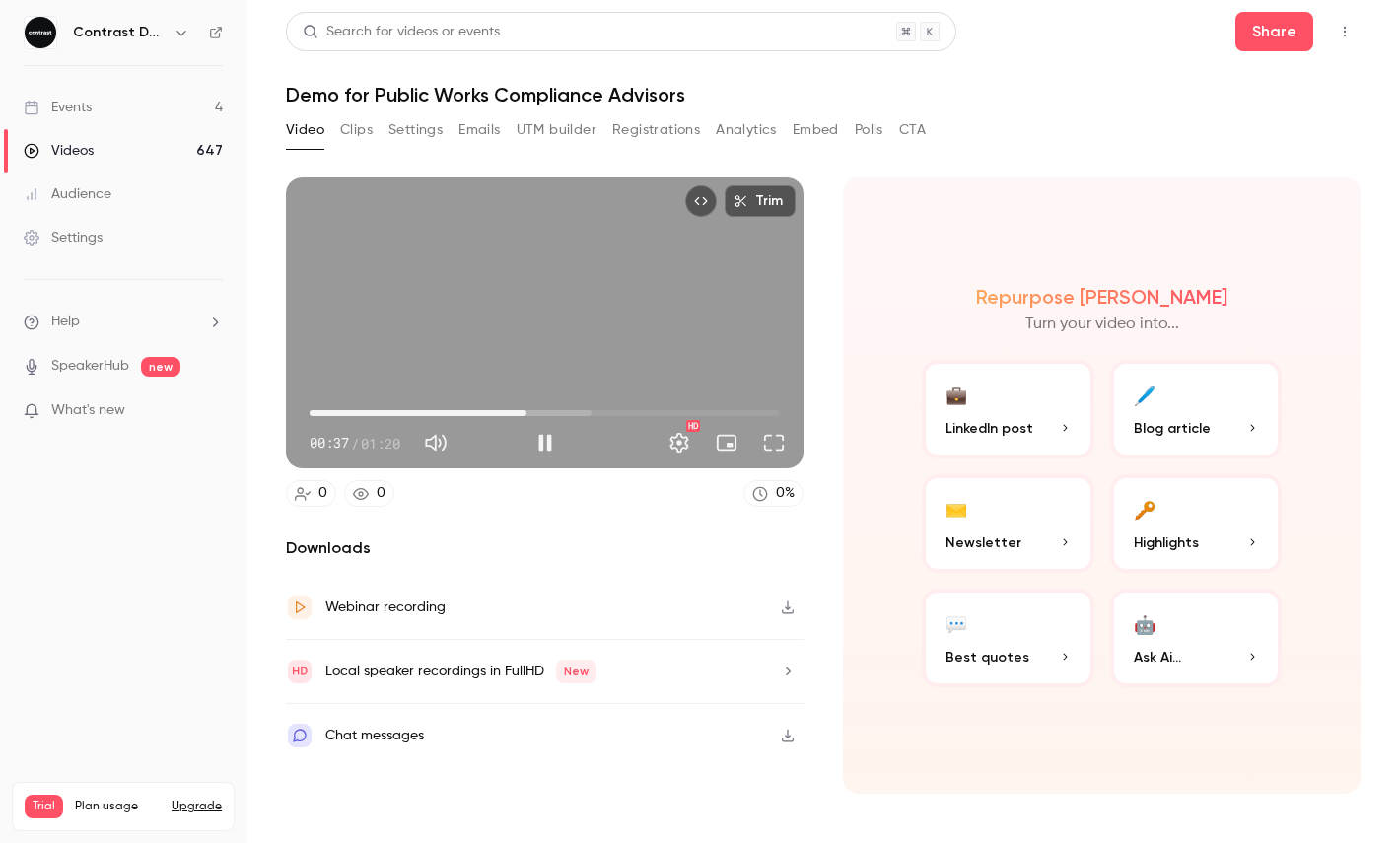 click on "00:37" at bounding box center [544, 413] 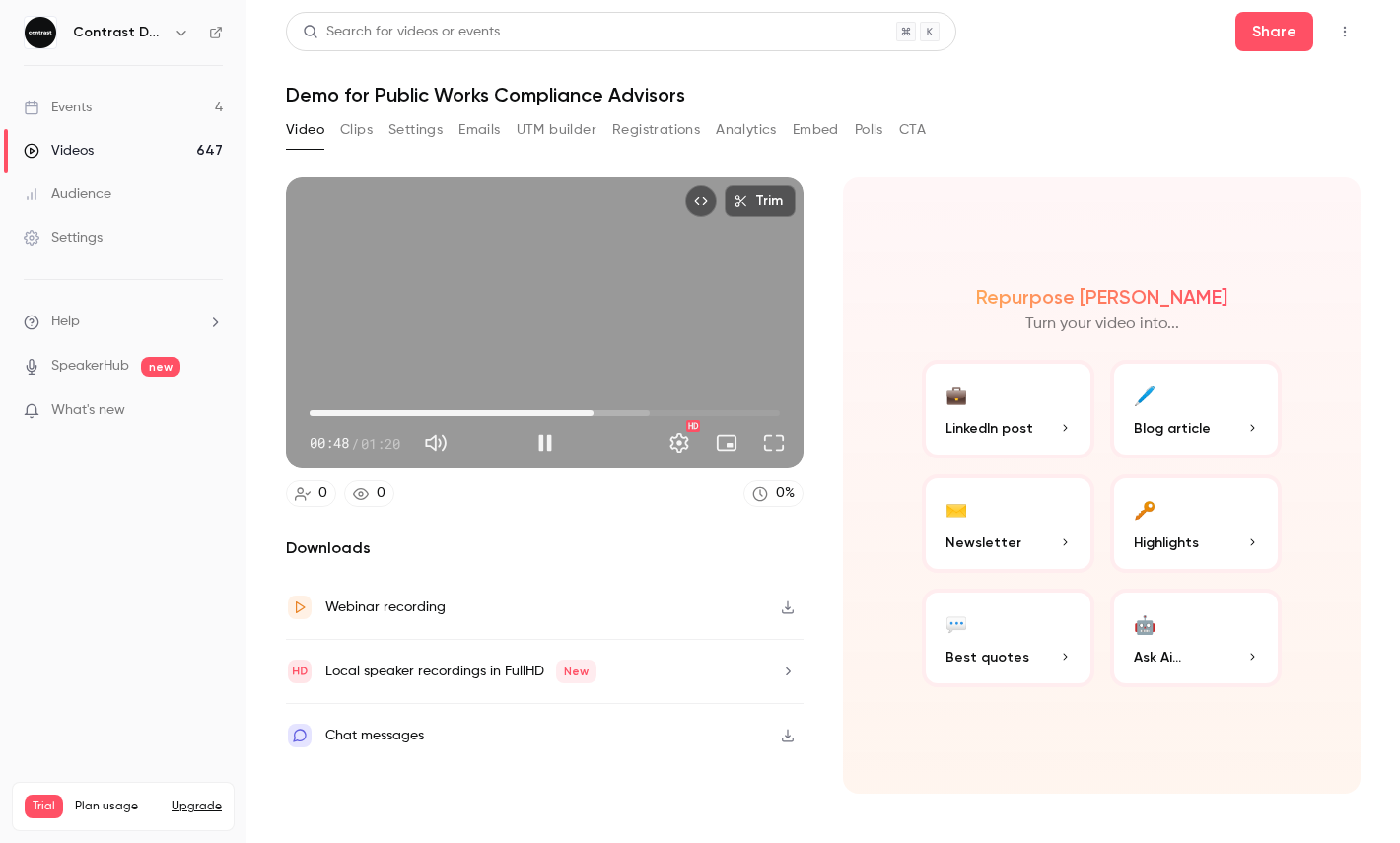 click on "00:48" at bounding box center (544, 413) 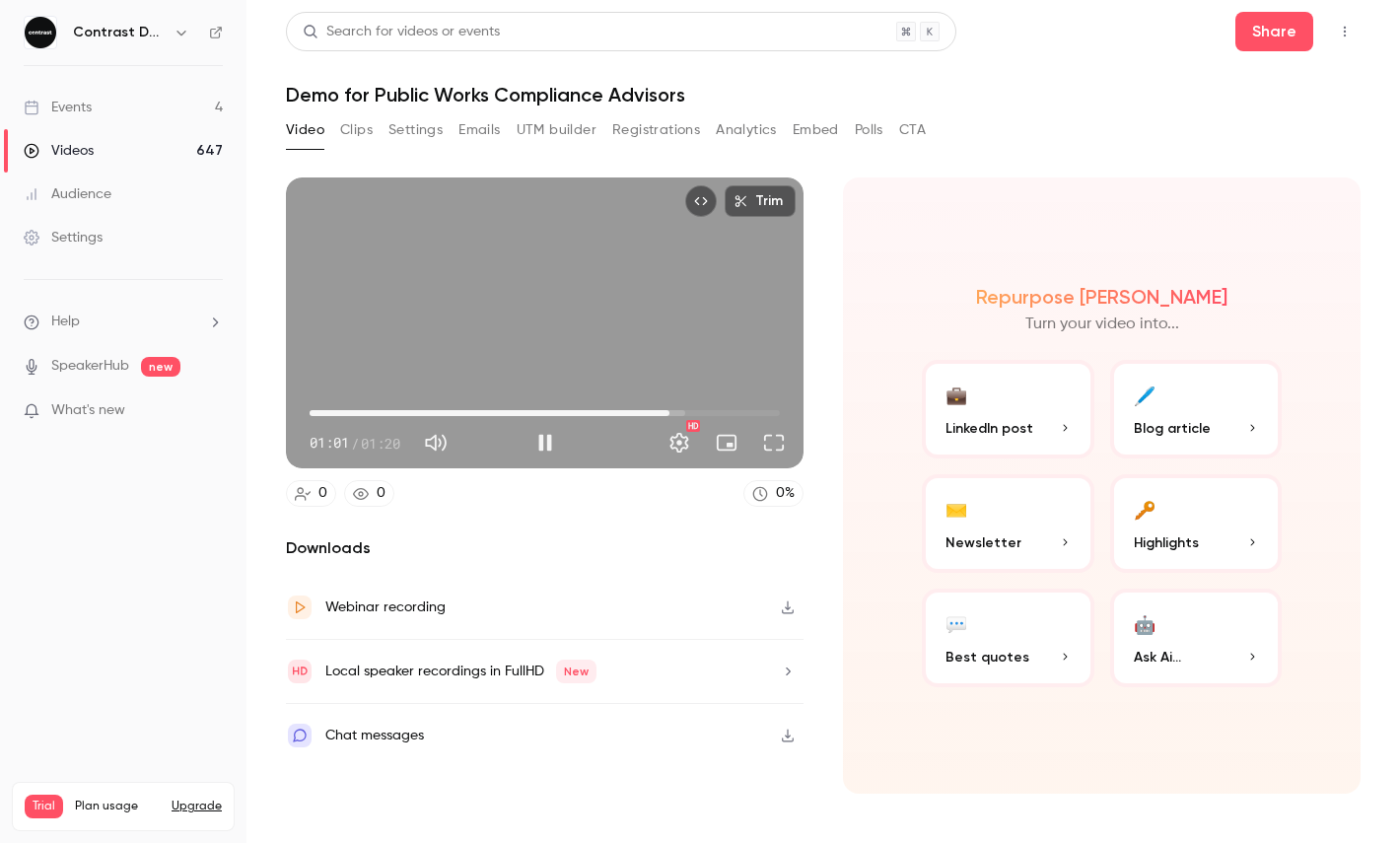 click on "01:01" at bounding box center (544, 413) 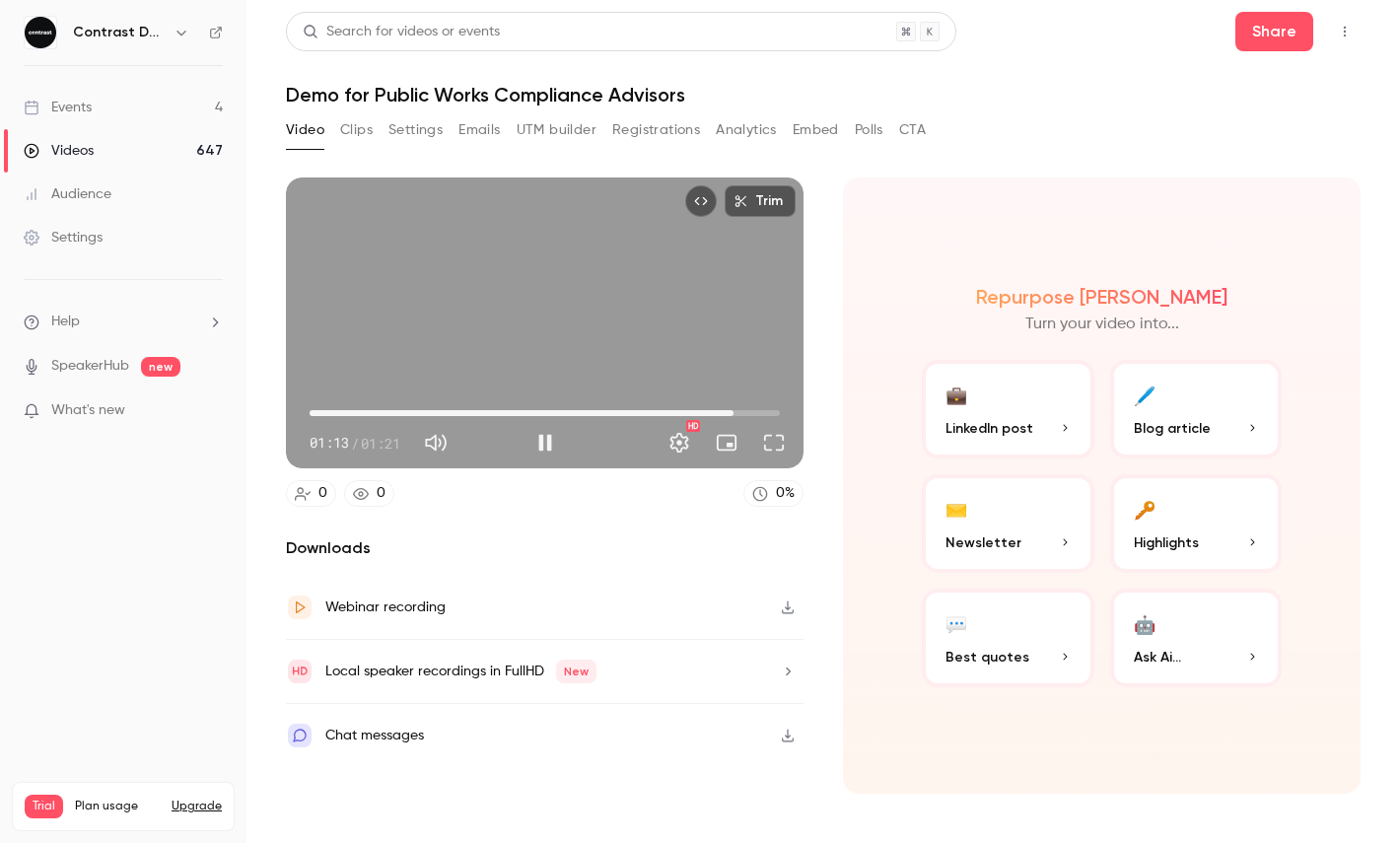 click on "Trim 01:13 01:13 / 01:21 HD" at bounding box center (544, 322) 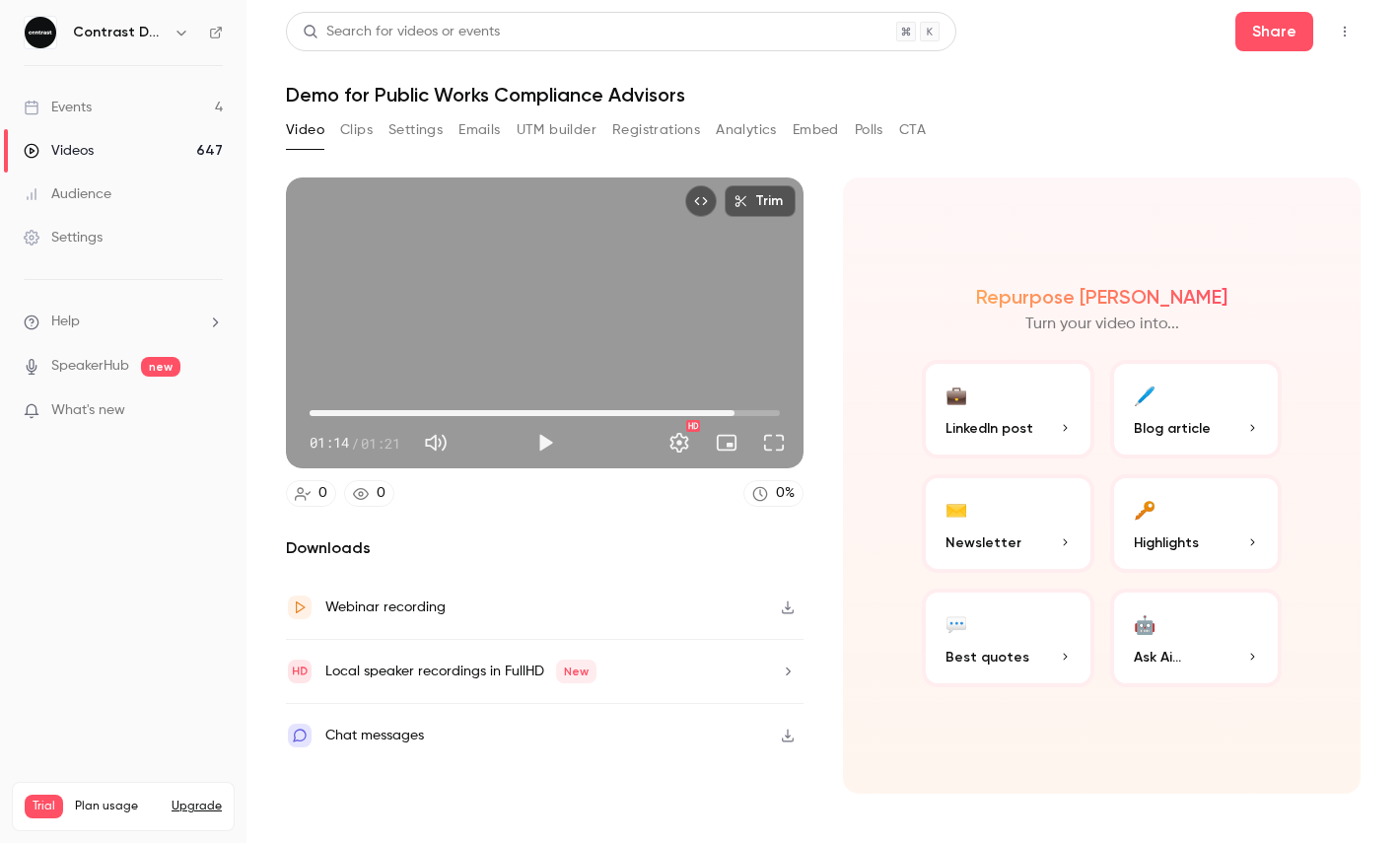 type on "****" 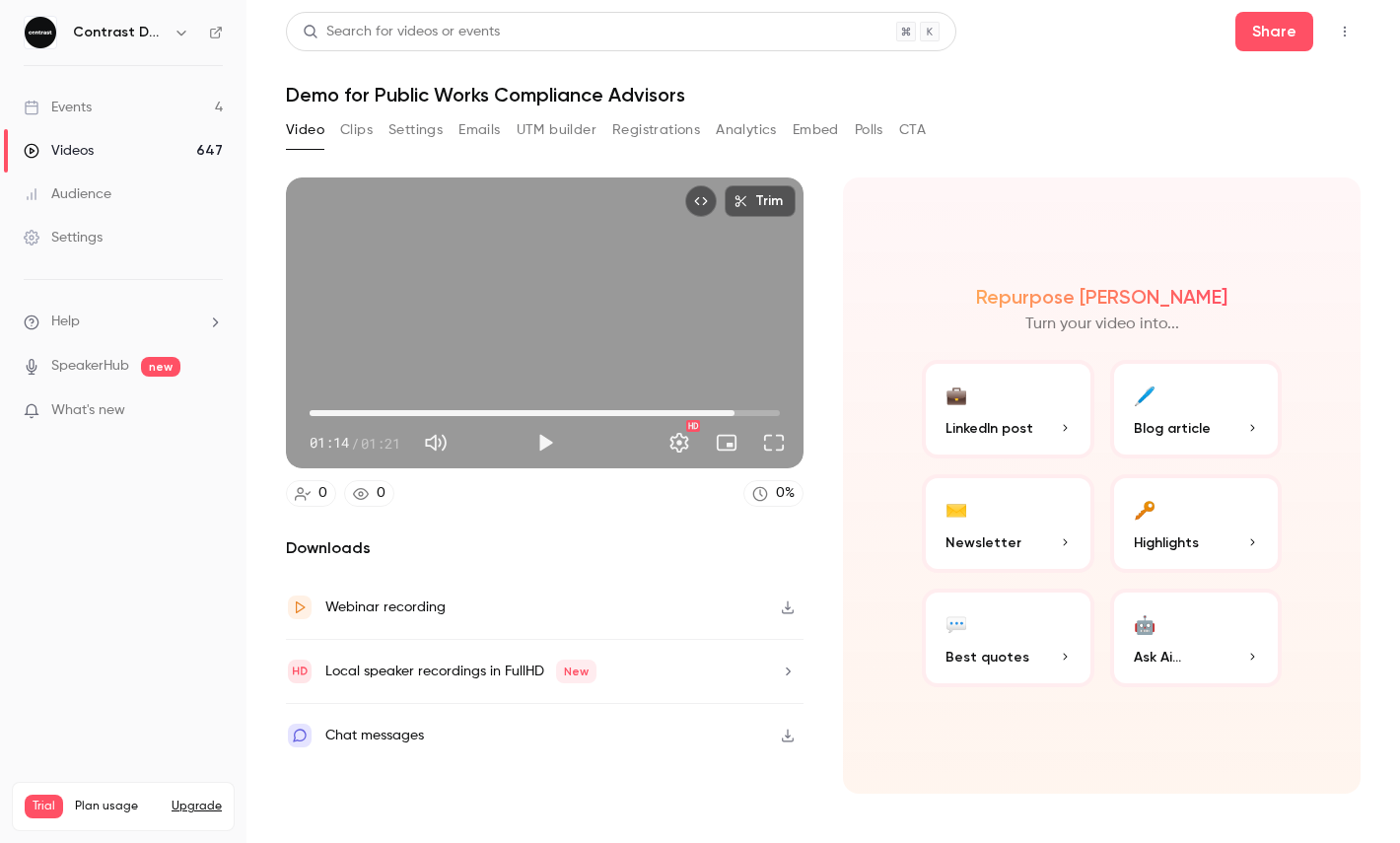click on "Videos 647" at bounding box center (123, 151) 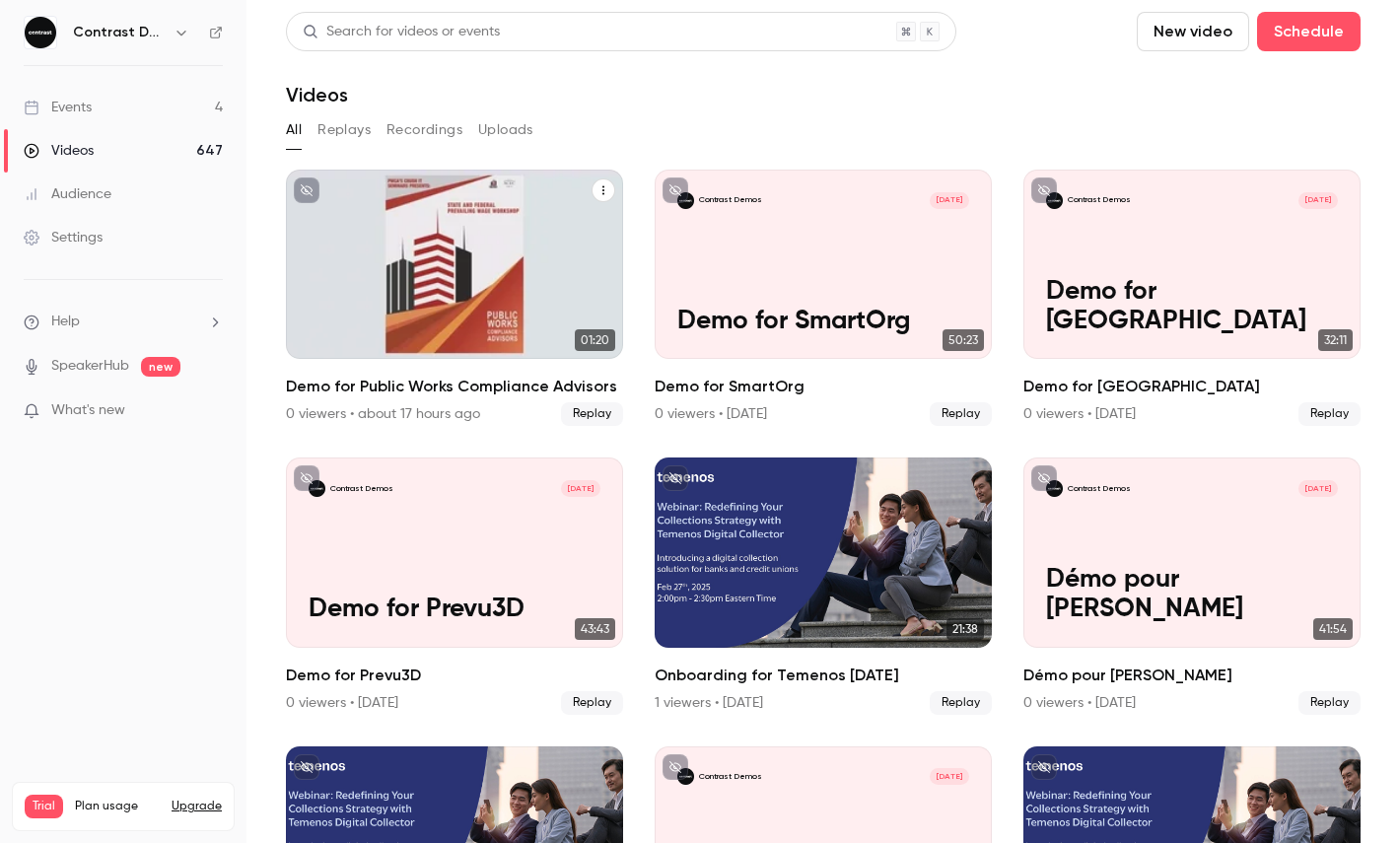 click 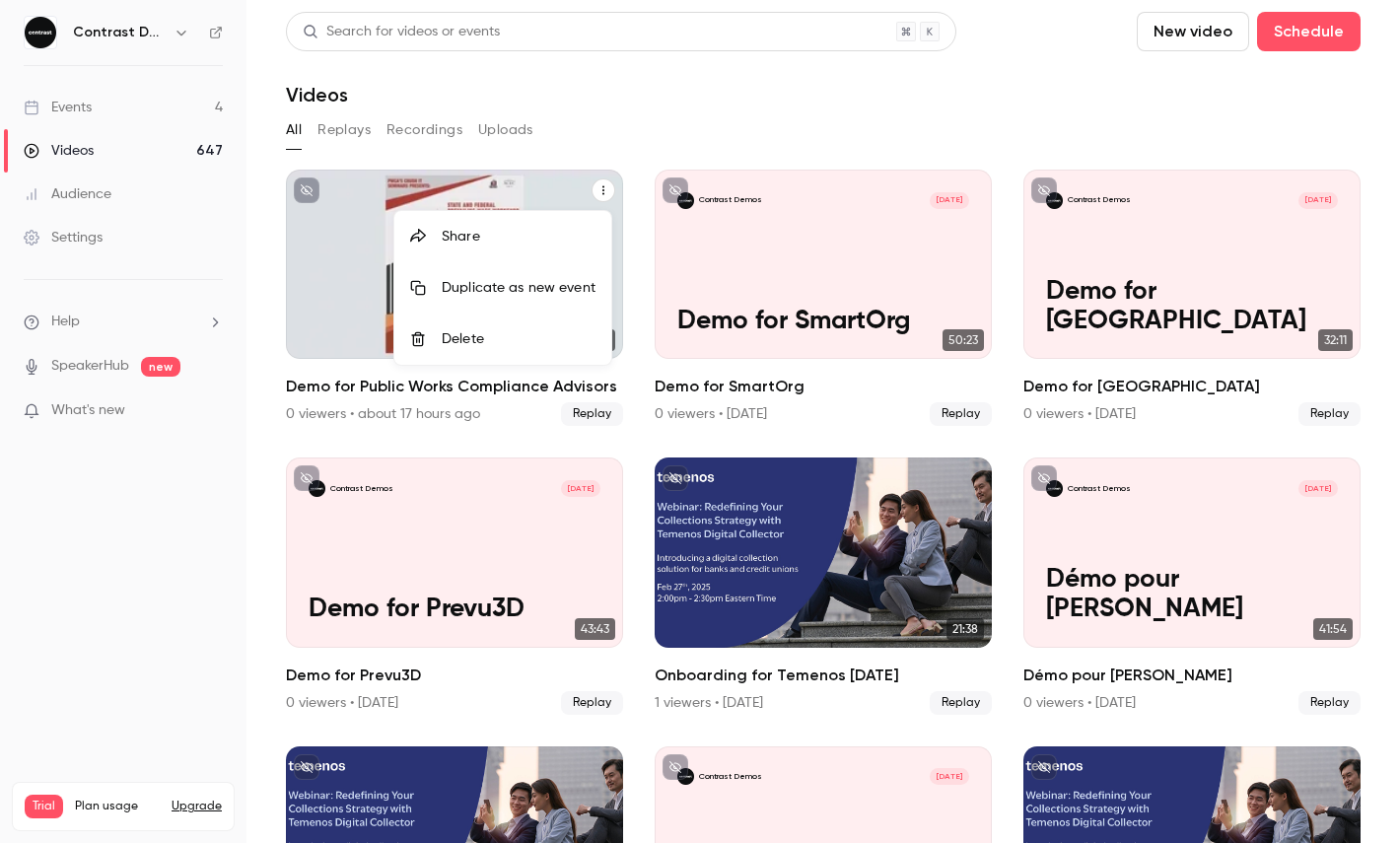 click on "Delete" at bounding box center [519, 339] 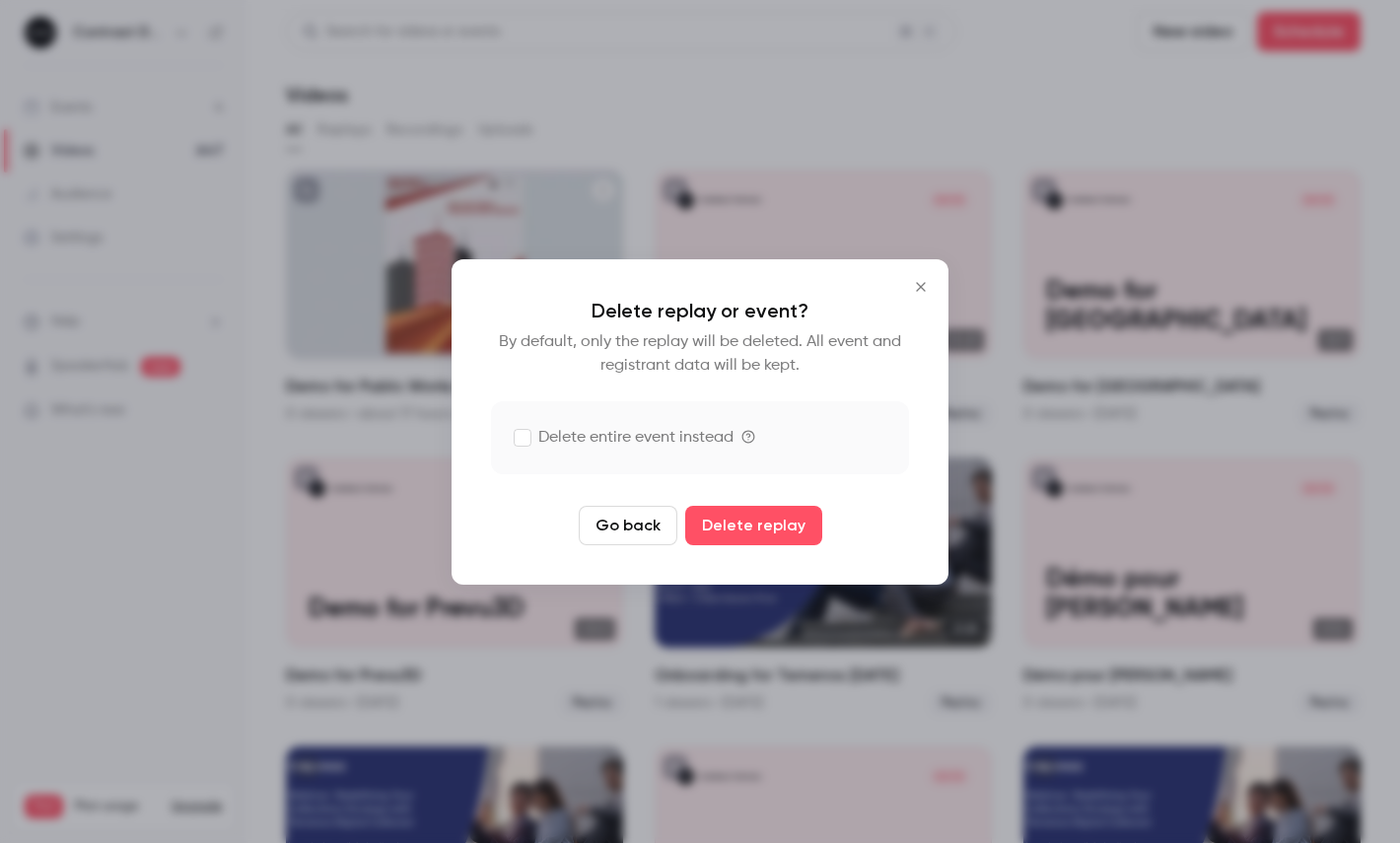 click on "Delete entire event instead" at bounding box center [624, 438] 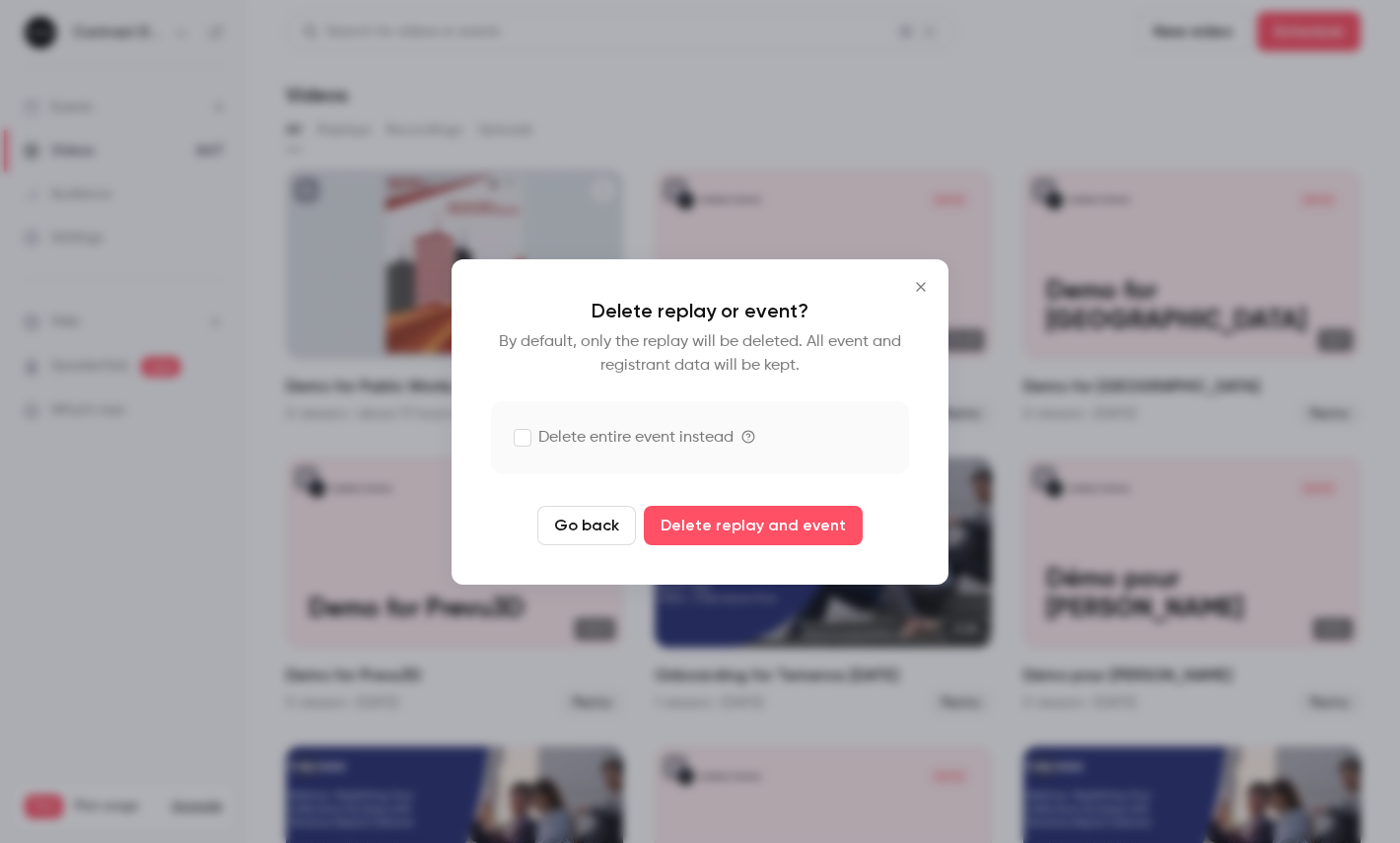 click on "Delete entire event instead" at bounding box center (624, 438) 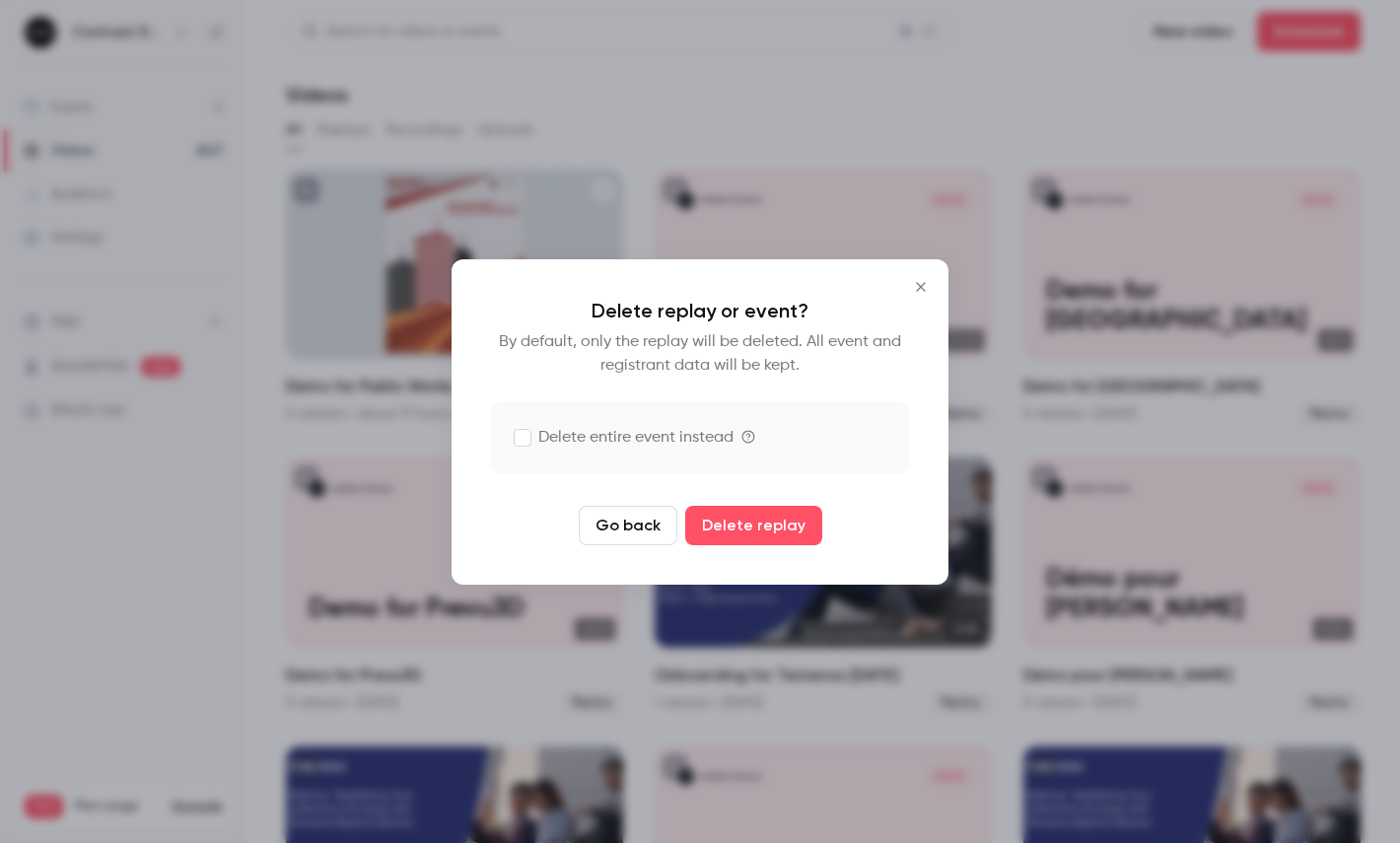 click on "Delete entire event instead" at bounding box center (624, 438) 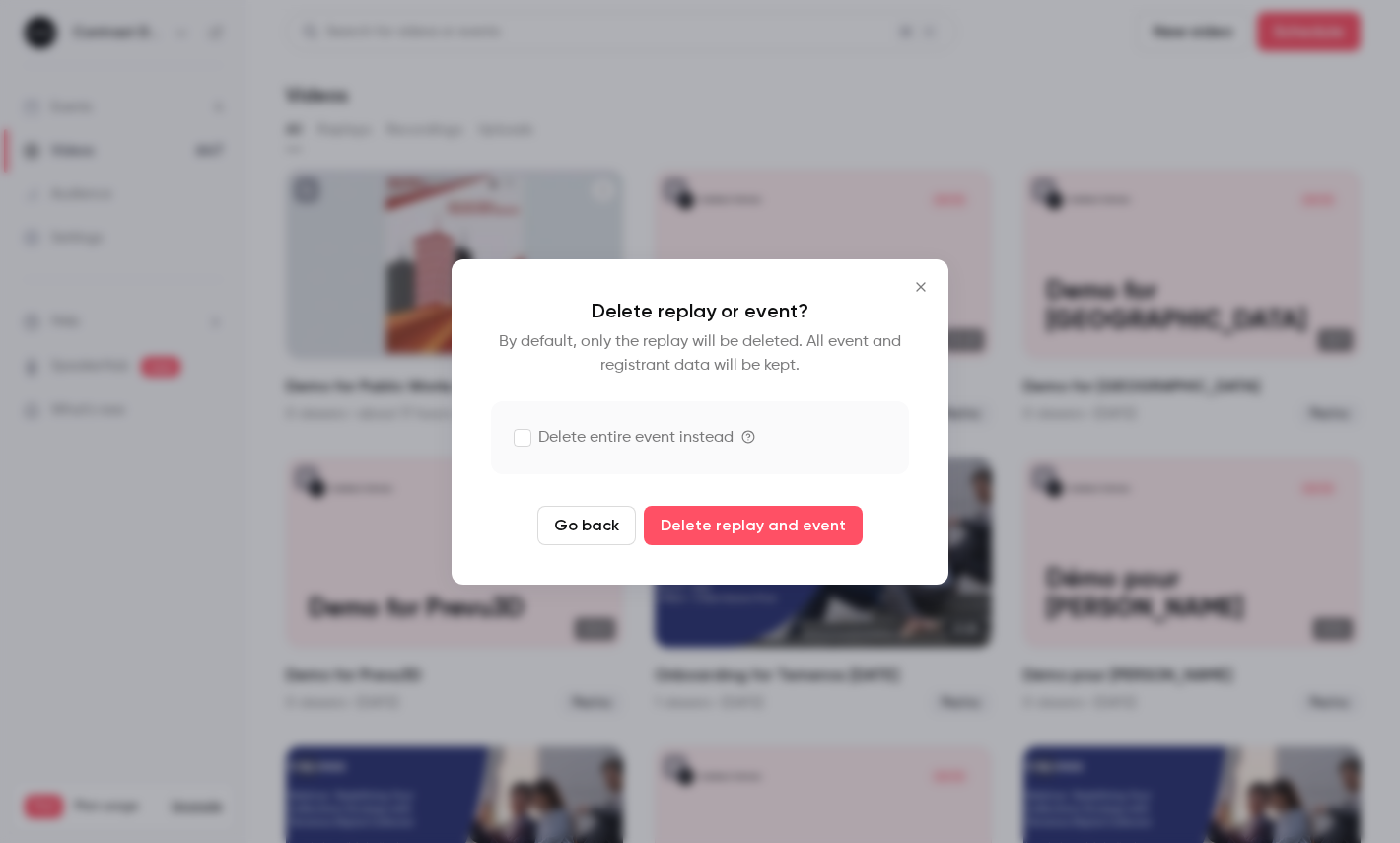 click on "Delete entire event instead" at bounding box center (624, 438) 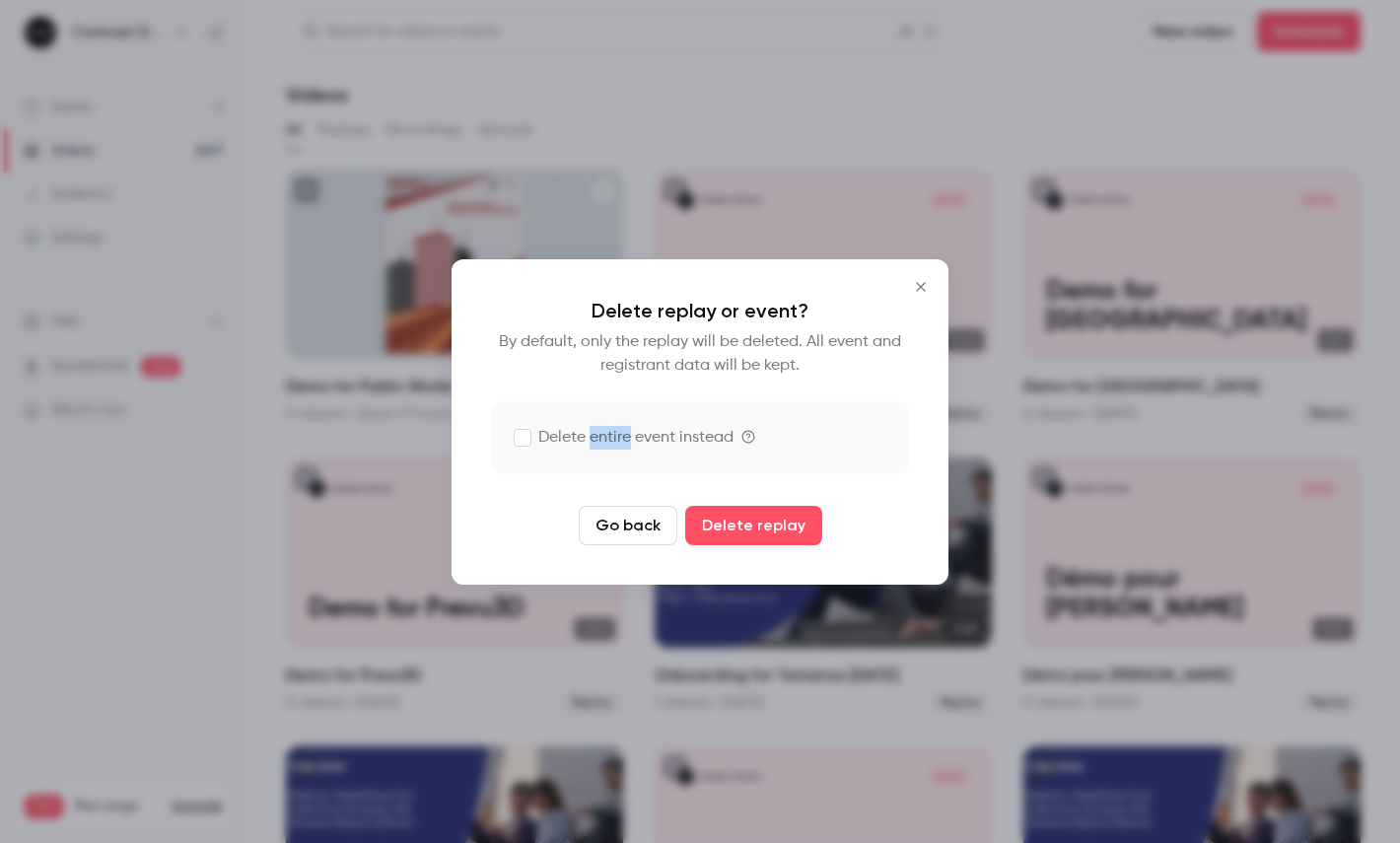 click on "Delete entire event instead" at bounding box center [624, 438] 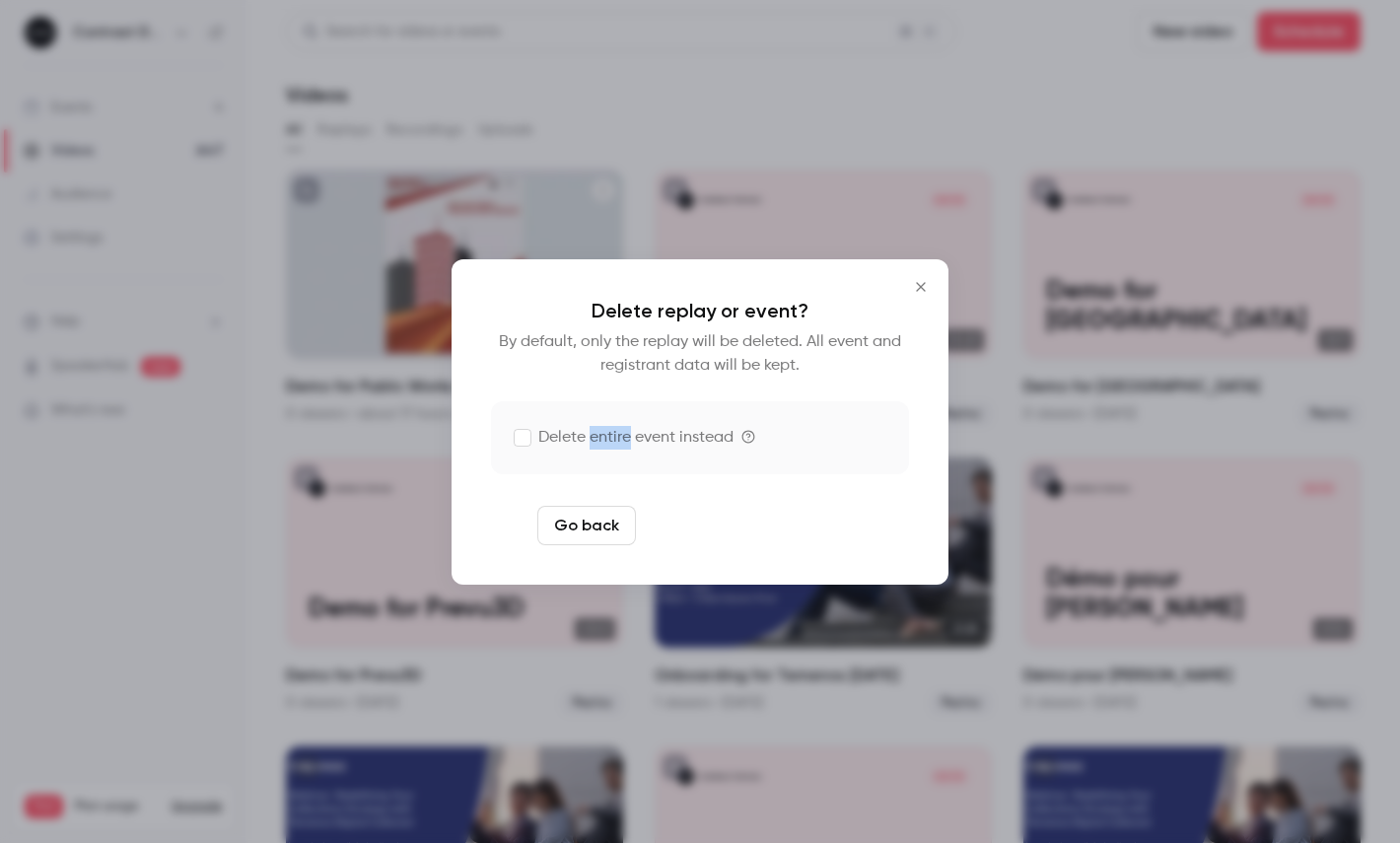 click on "Delete replay and event" at bounding box center [753, 526] 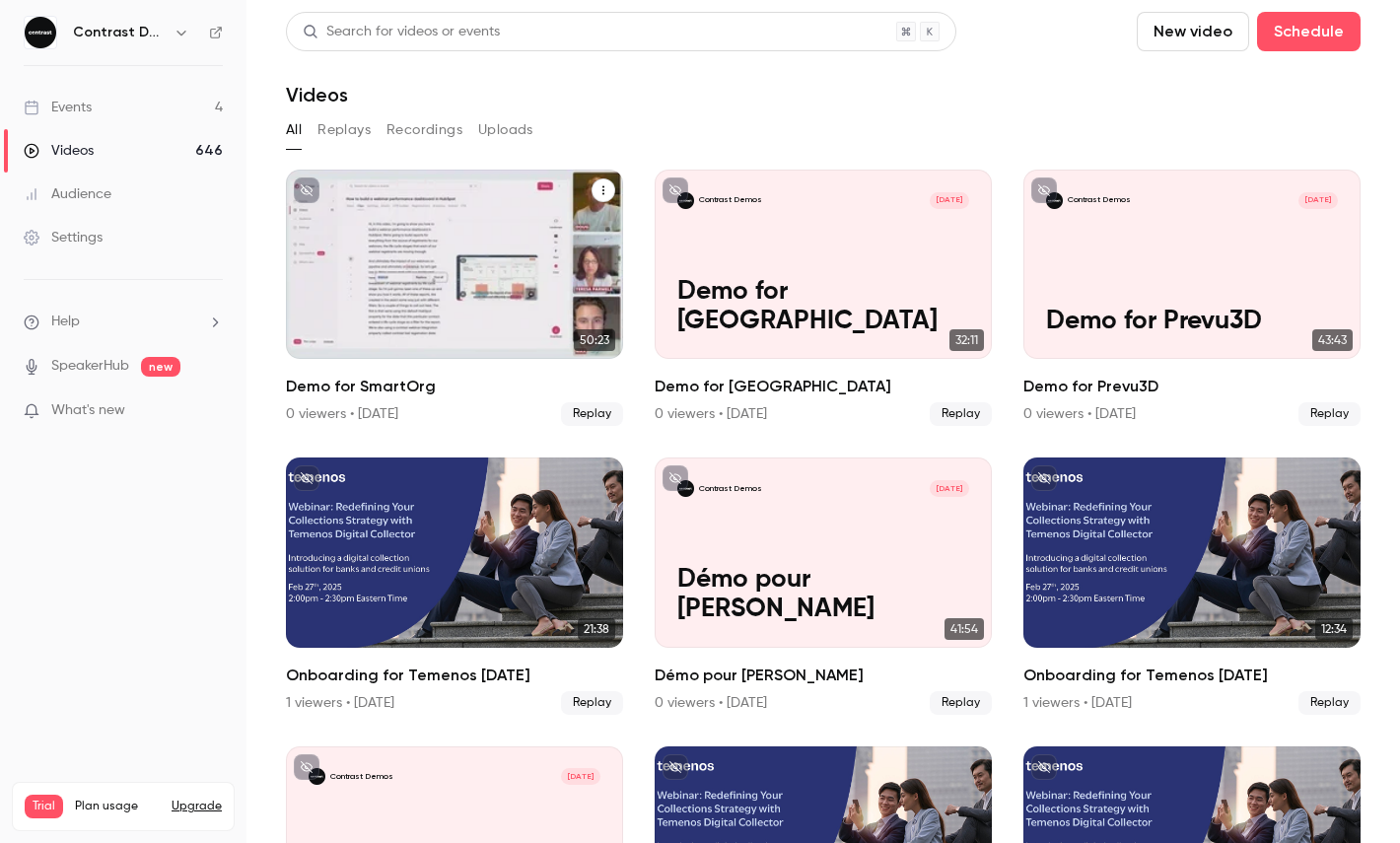 click on "Contrast Demos [DATE] Demo for SmartOrg" at bounding box center [455, 264] 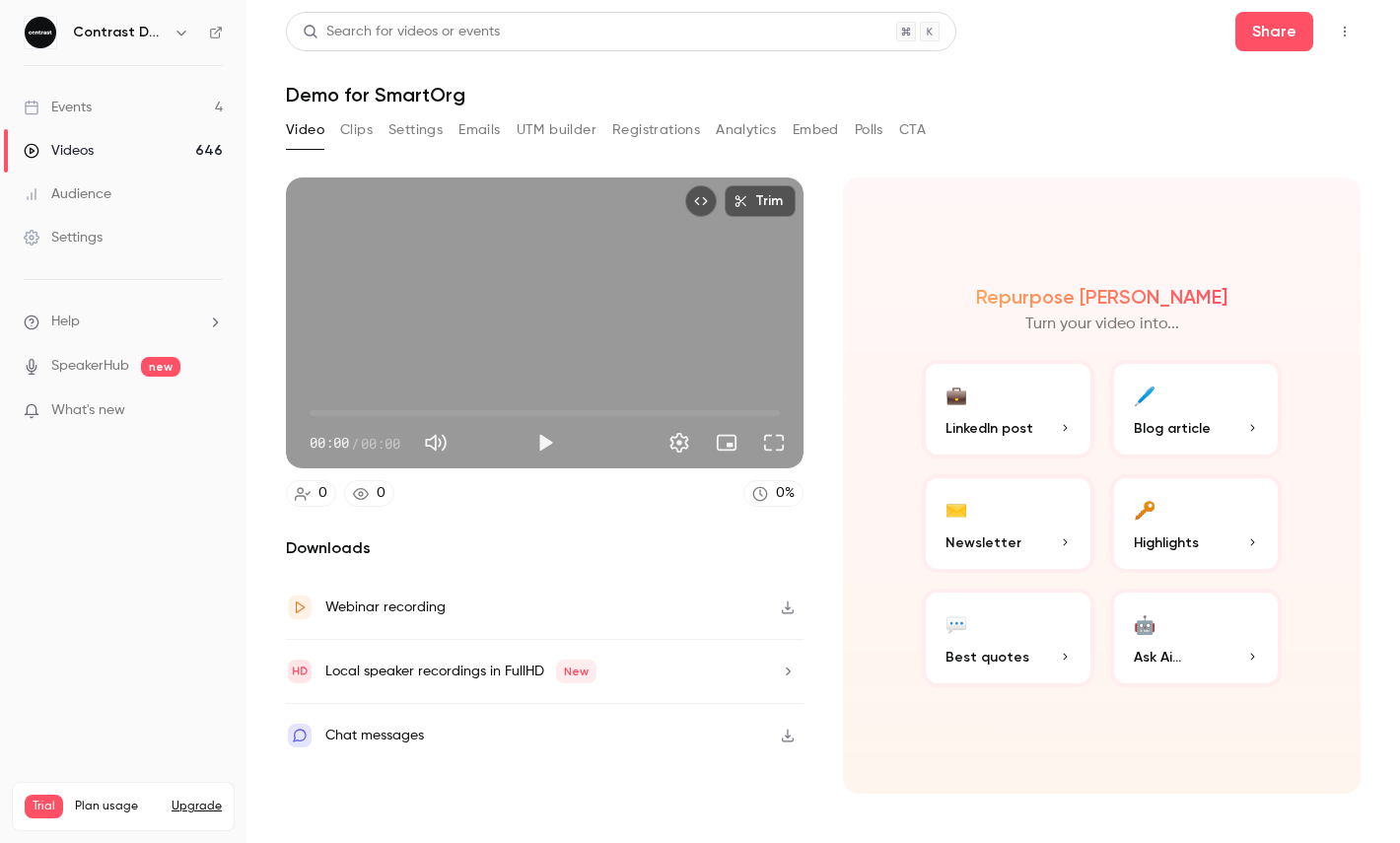 click on "Trim 00:00 00:00 / 00:00" at bounding box center [544, 322] 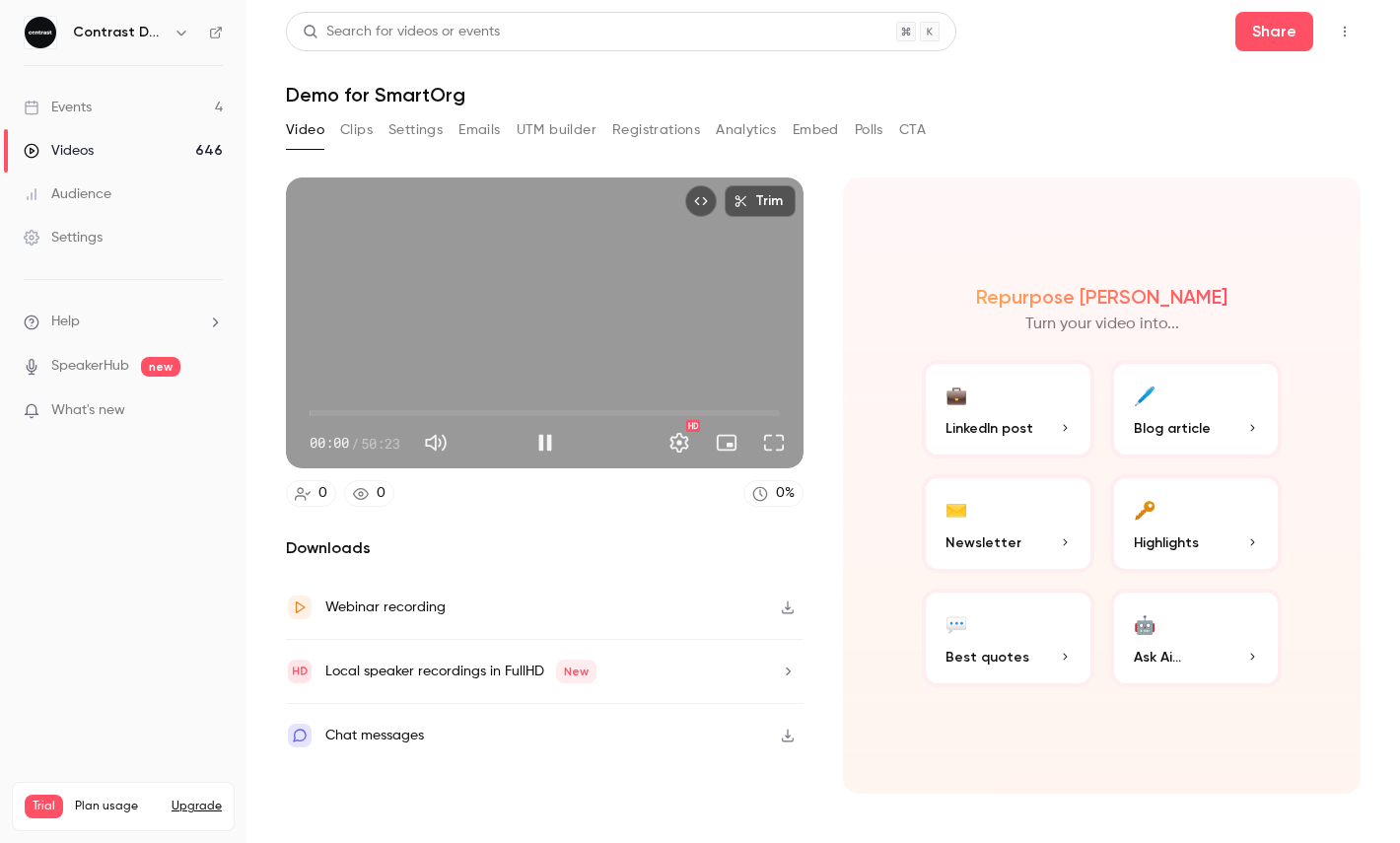 click on "00:00" at bounding box center [544, 413] 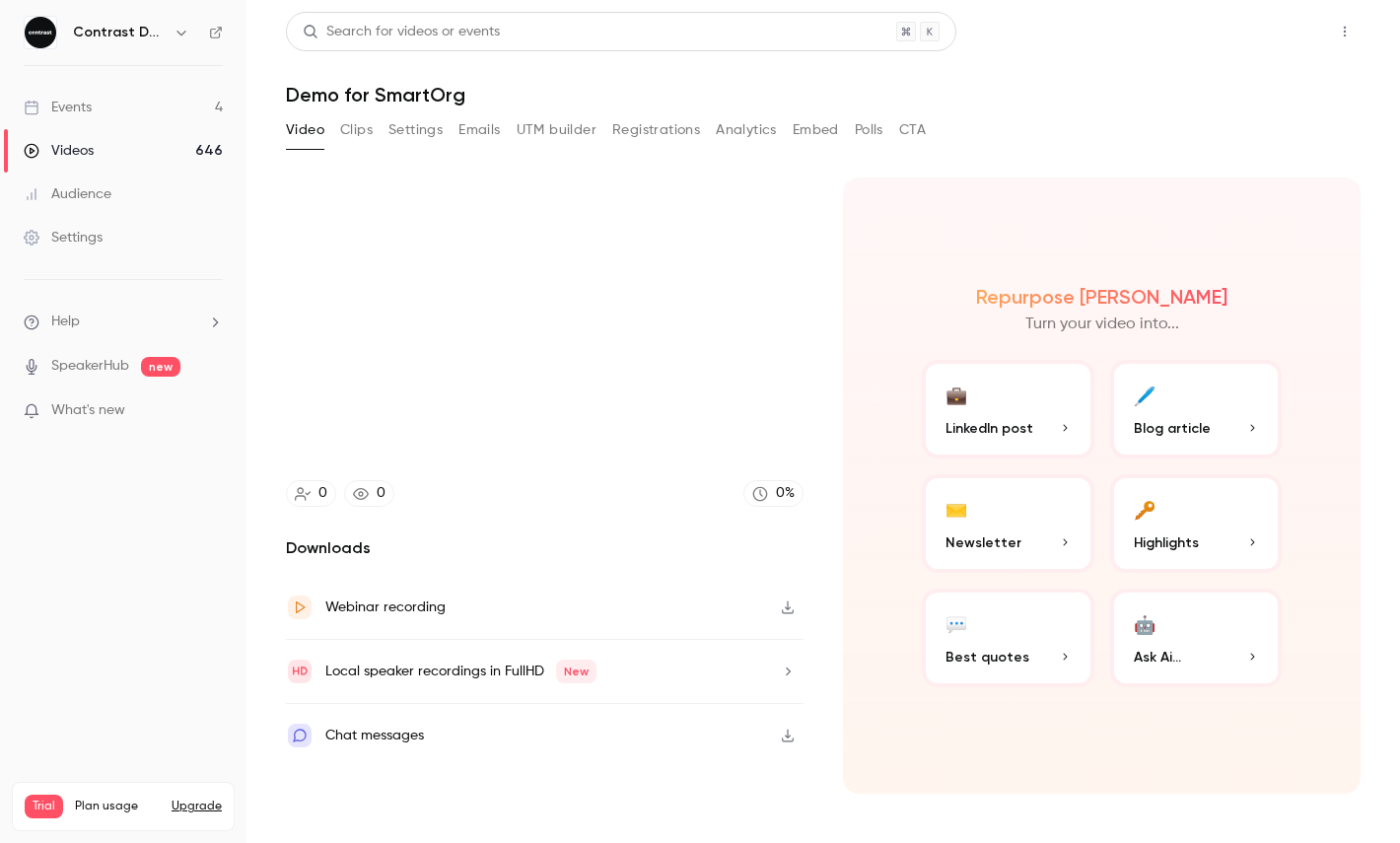 click on "Share" at bounding box center [1274, 32] 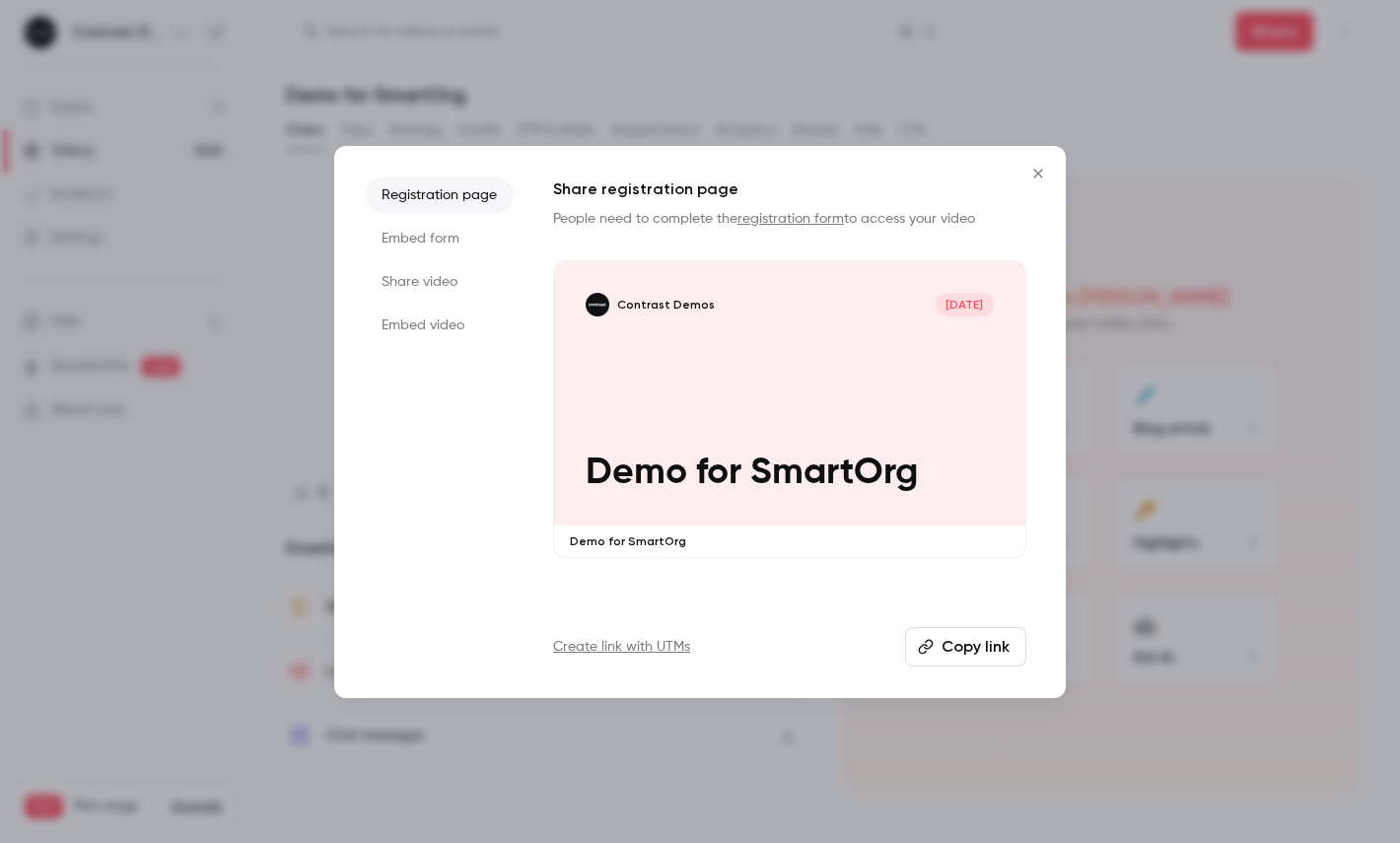 click on "Share video" at bounding box center (440, 282) 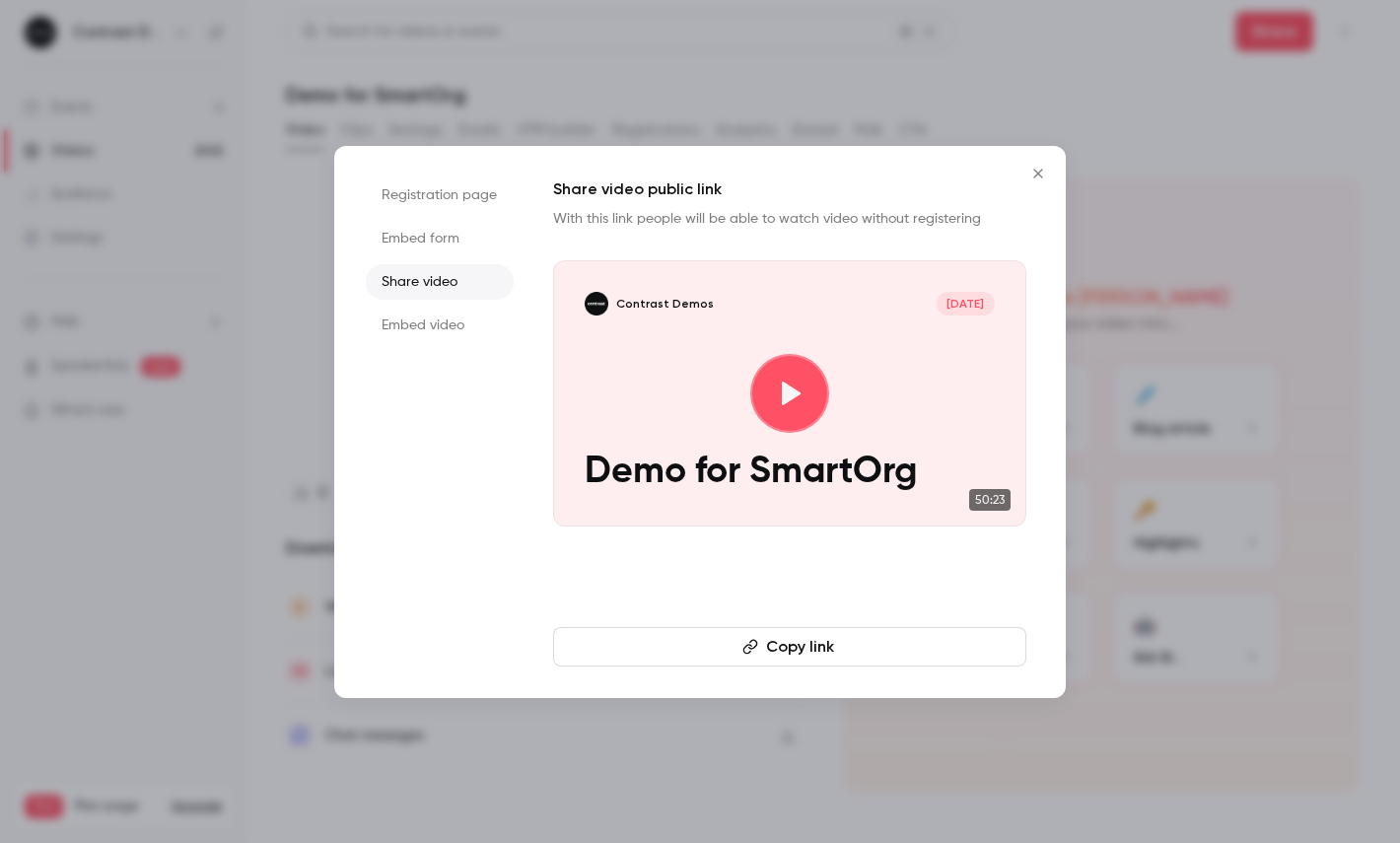 click on "Copy link" at bounding box center [790, 647] 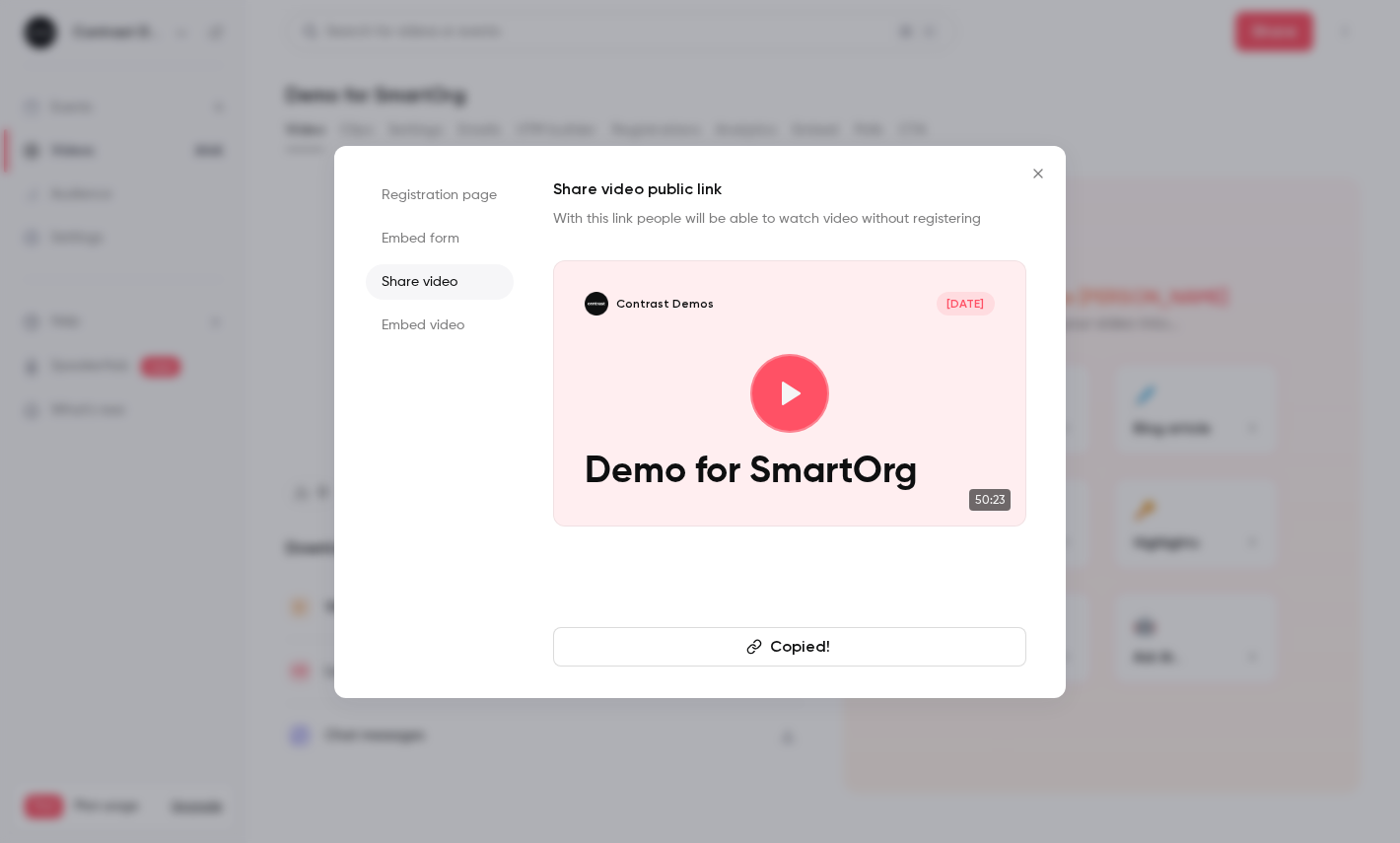 type on "******" 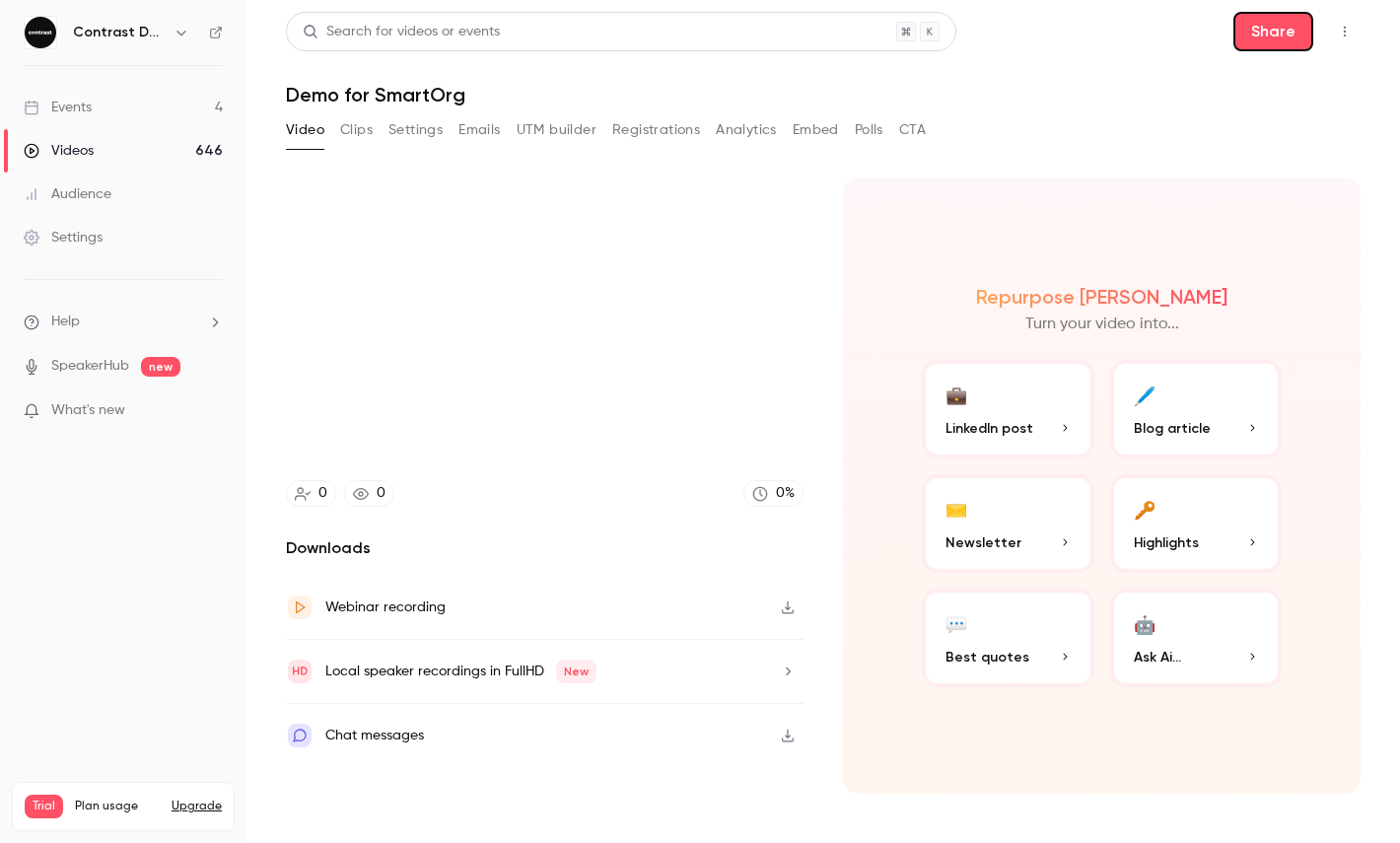 type 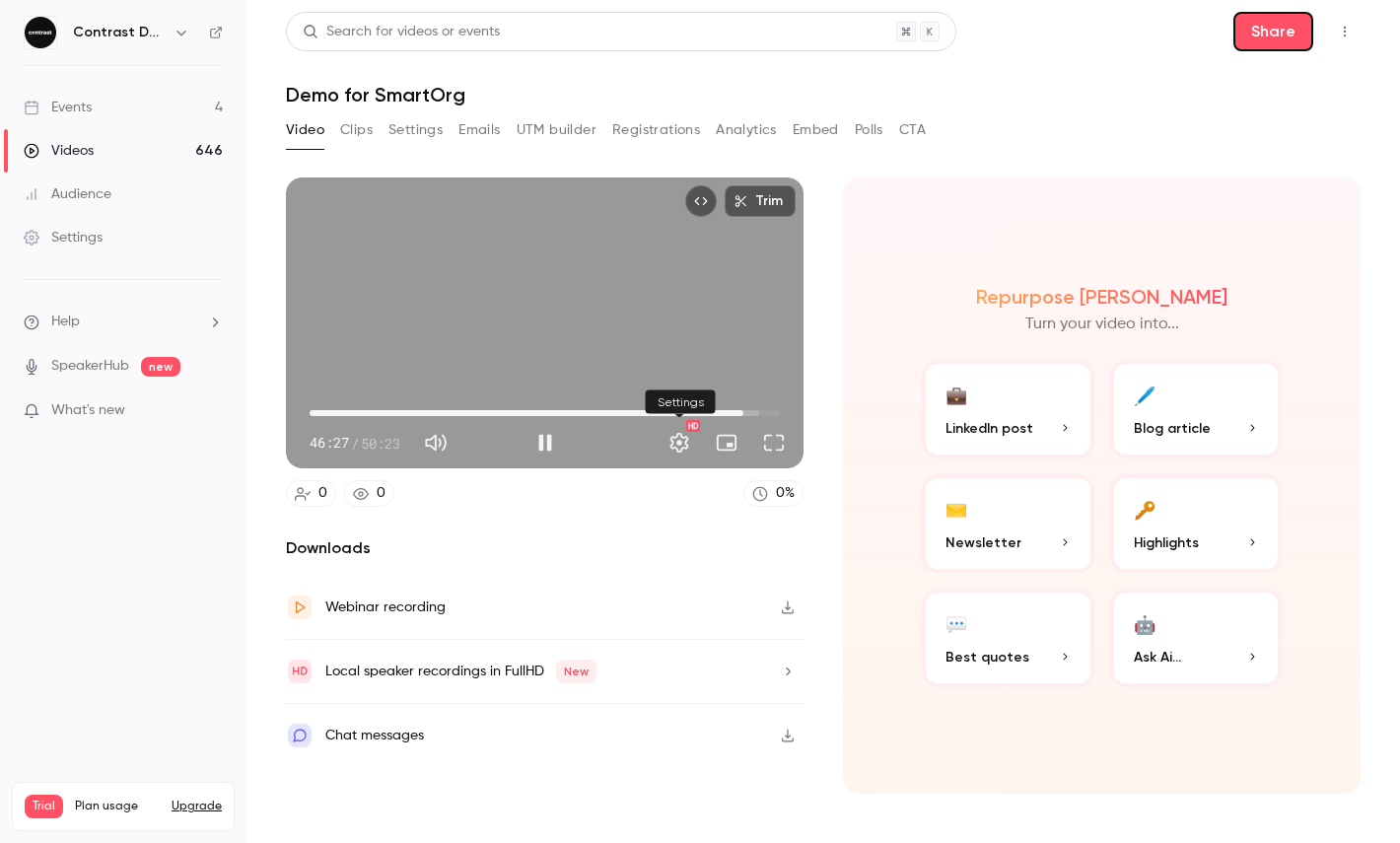 click at bounding box center [679, 443] 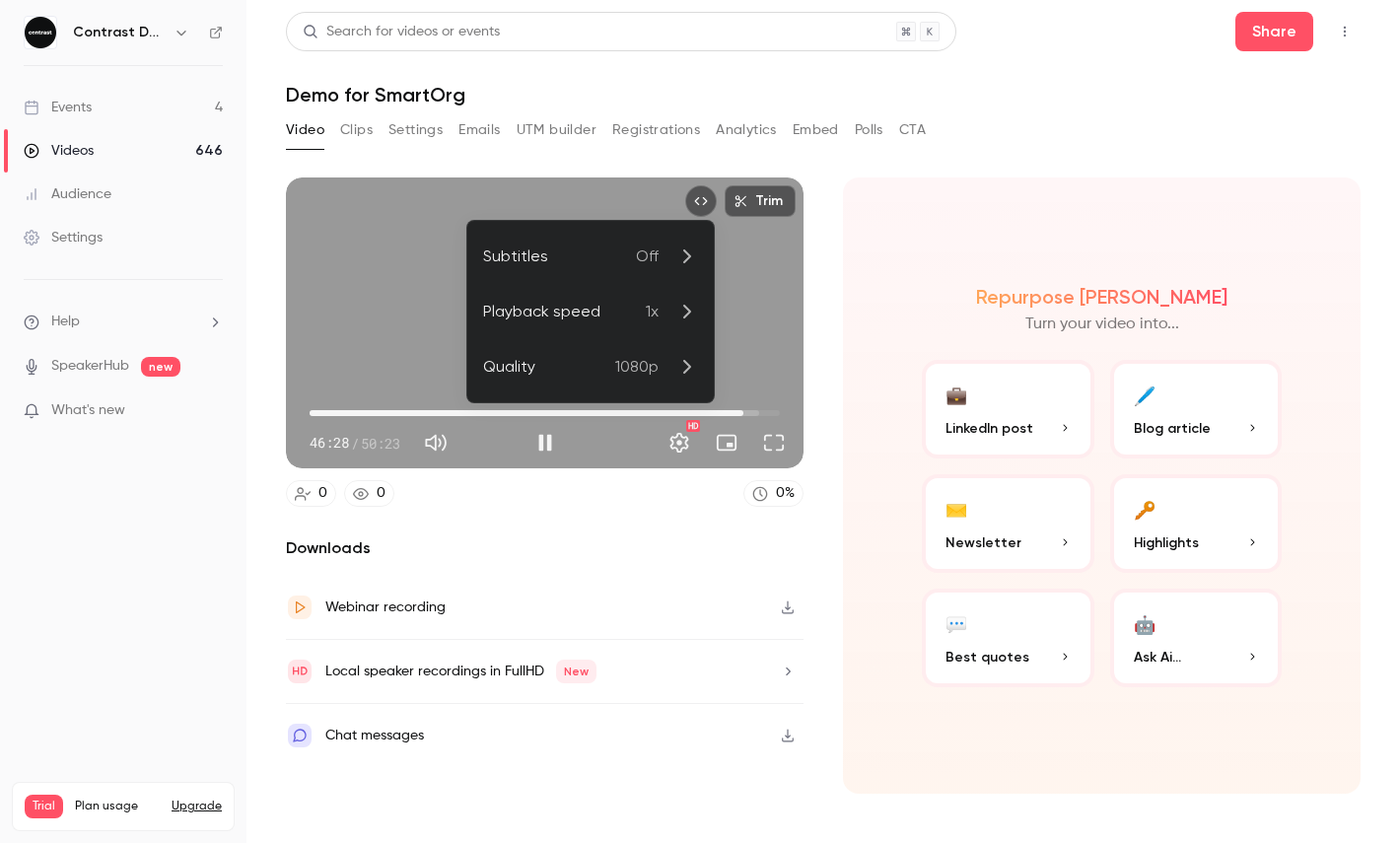 click on "Playback speed" at bounding box center (564, 312) 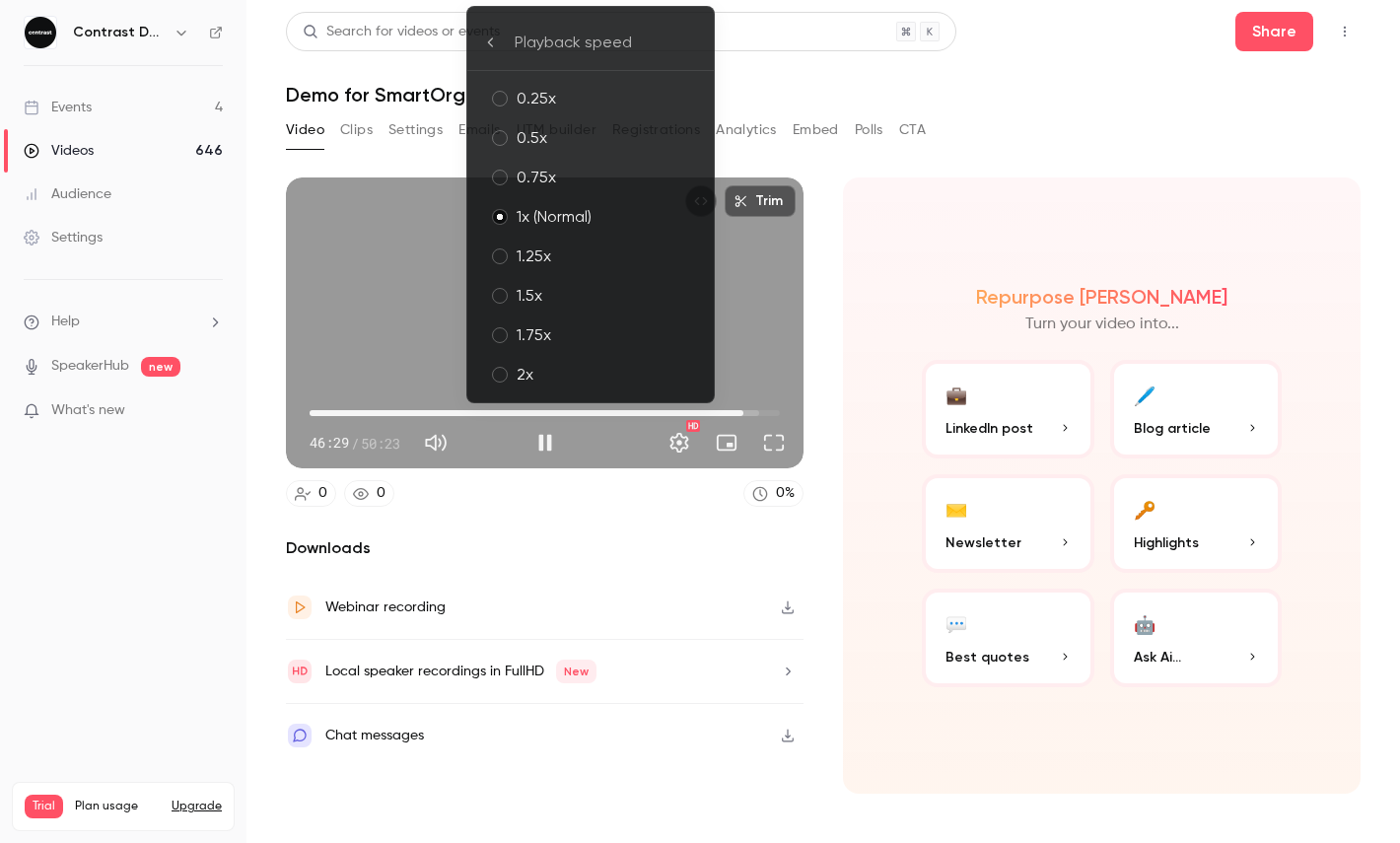 click on "1.5x" at bounding box center [607, 296] 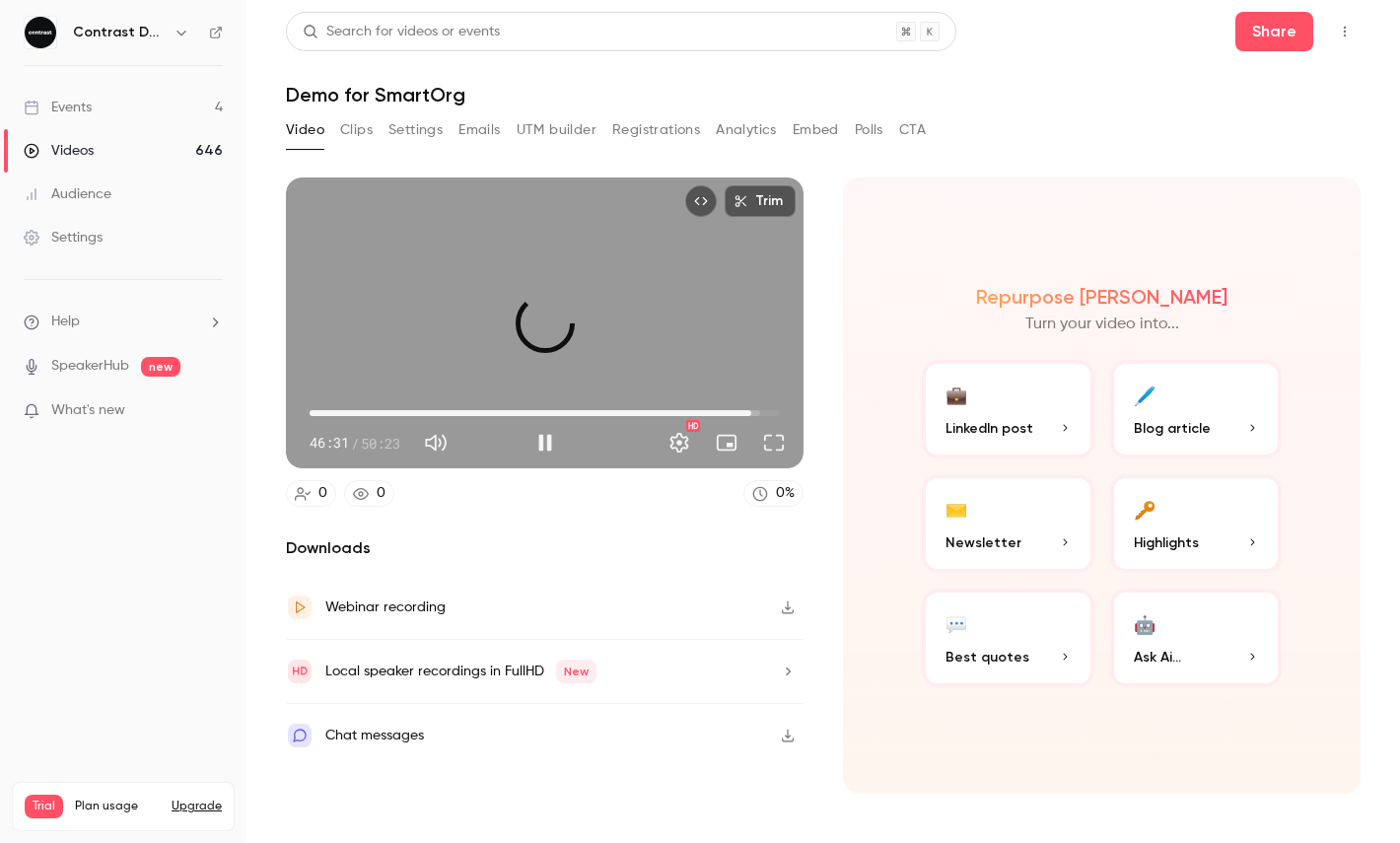 click on "47:19" at bounding box center [751, 413] 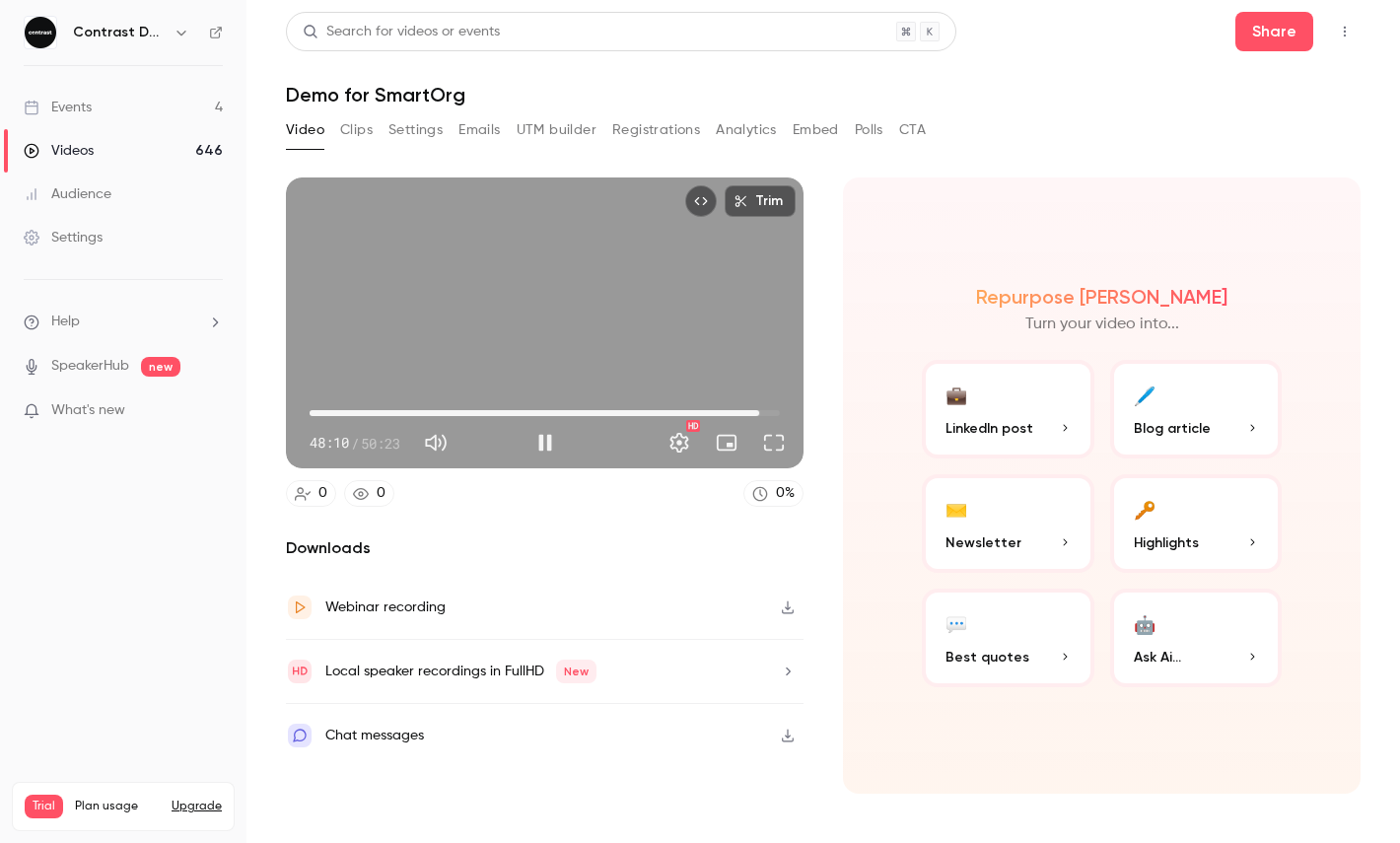 click on "48:10" at bounding box center (759, 413) 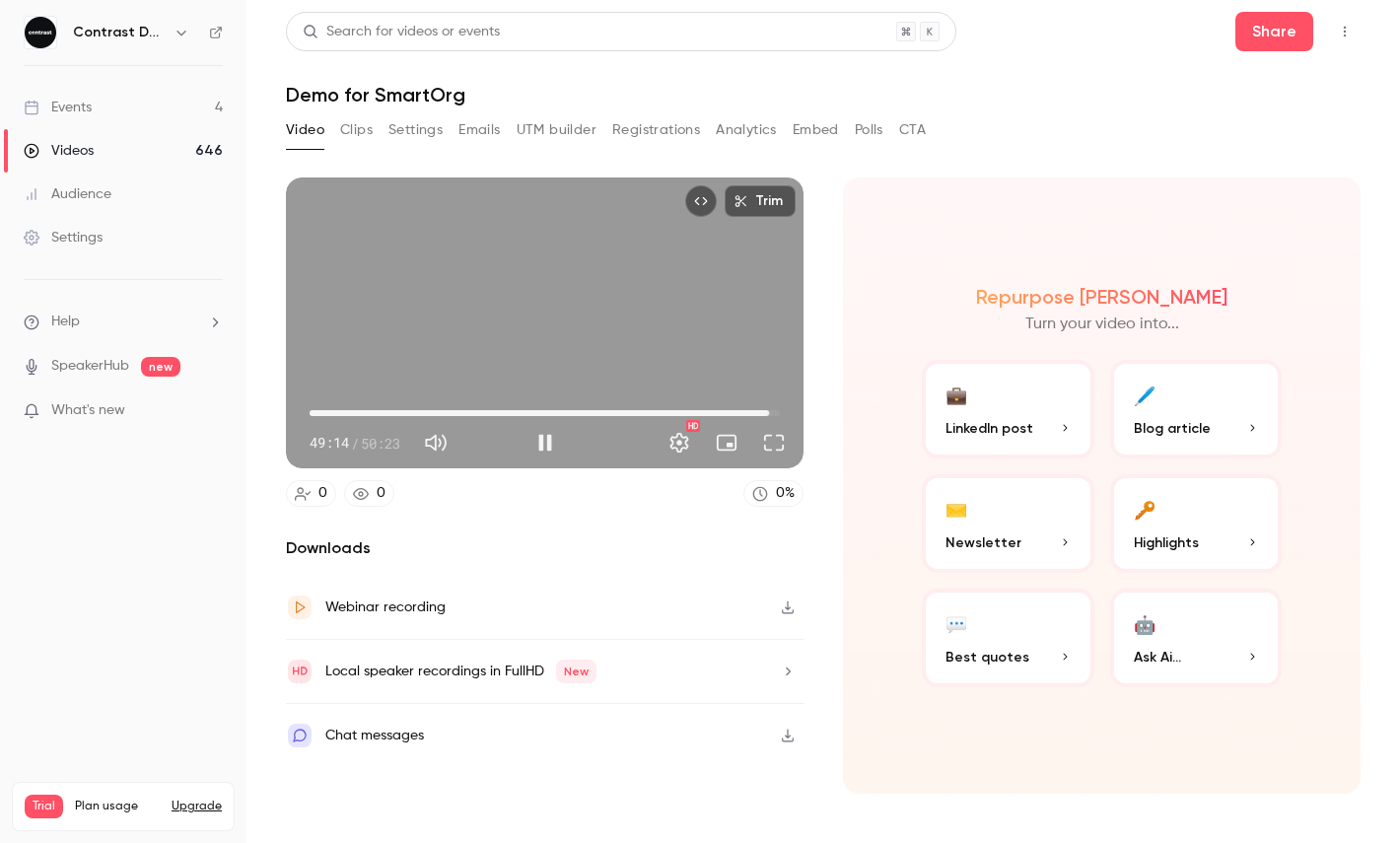 click on "49:14" at bounding box center (769, 413) 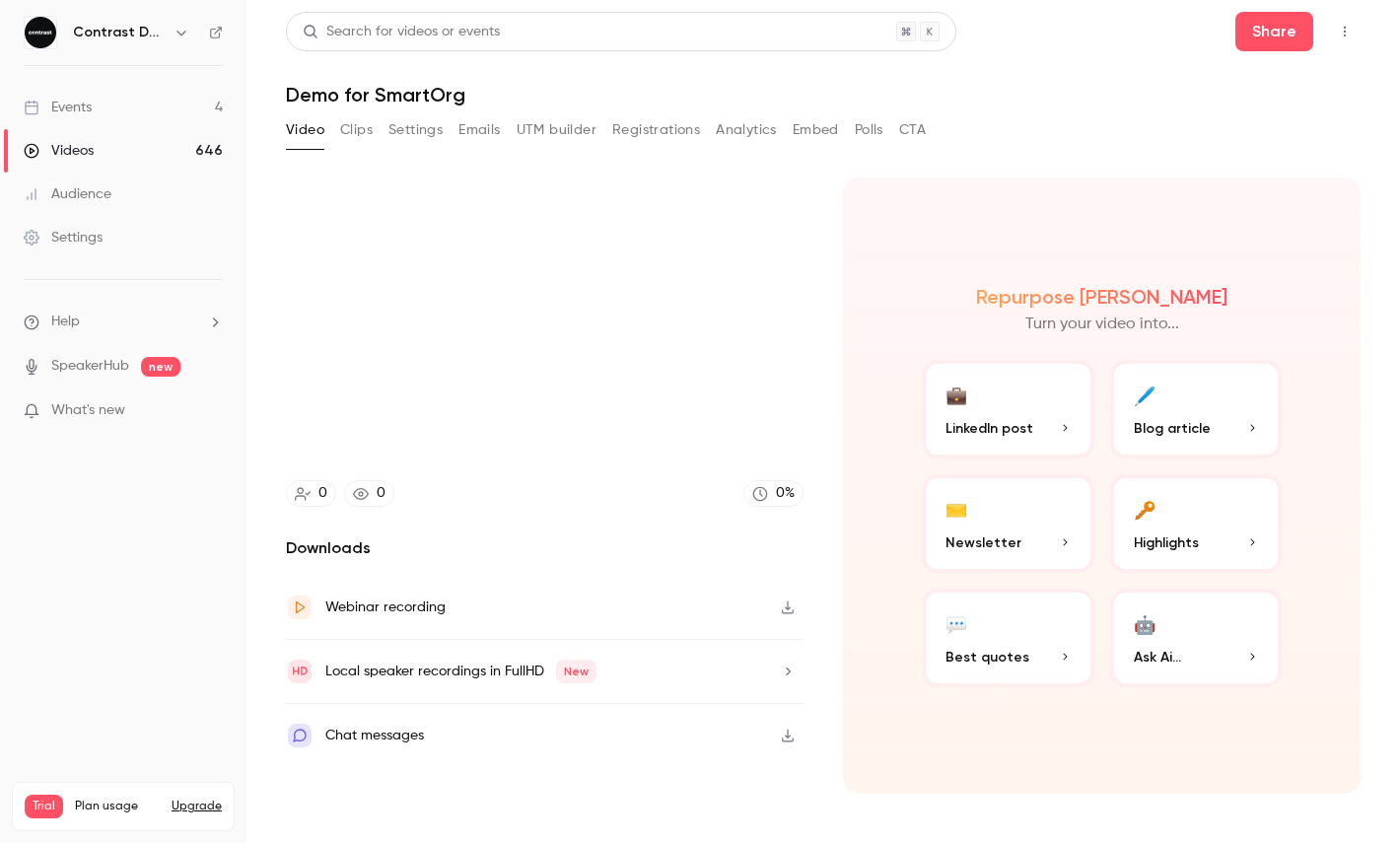 type on "*" 